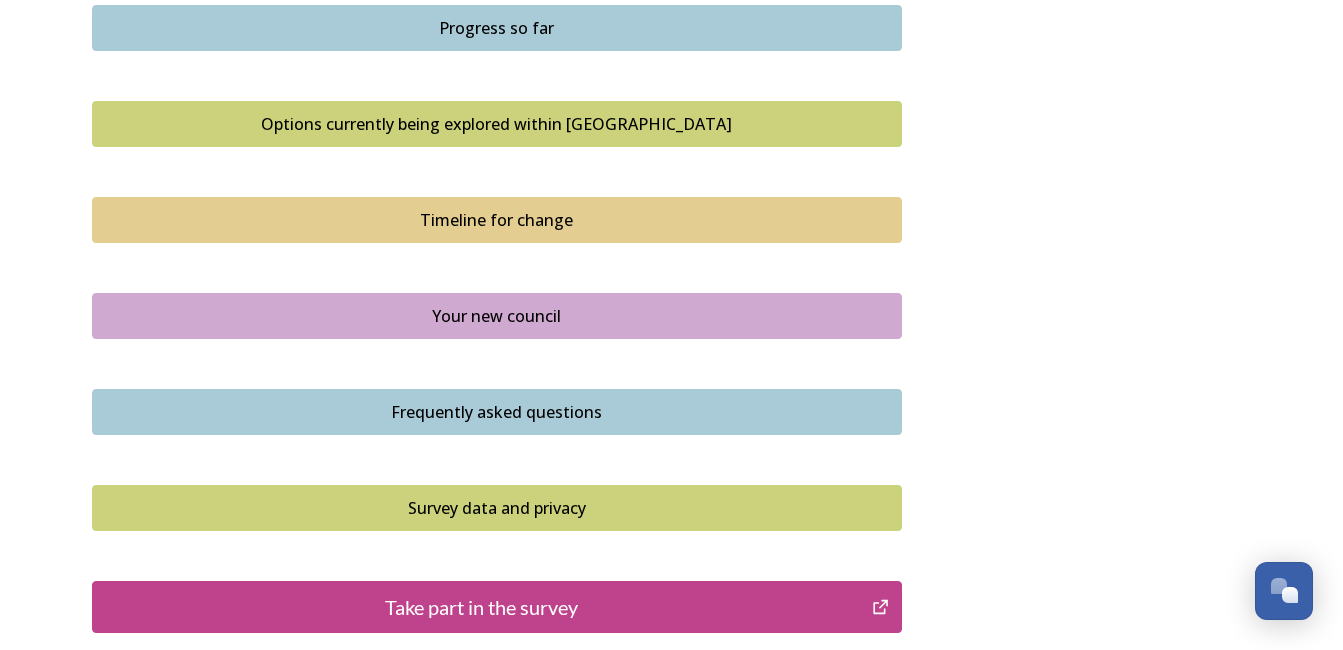 scroll, scrollTop: 1300, scrollLeft: 0, axis: vertical 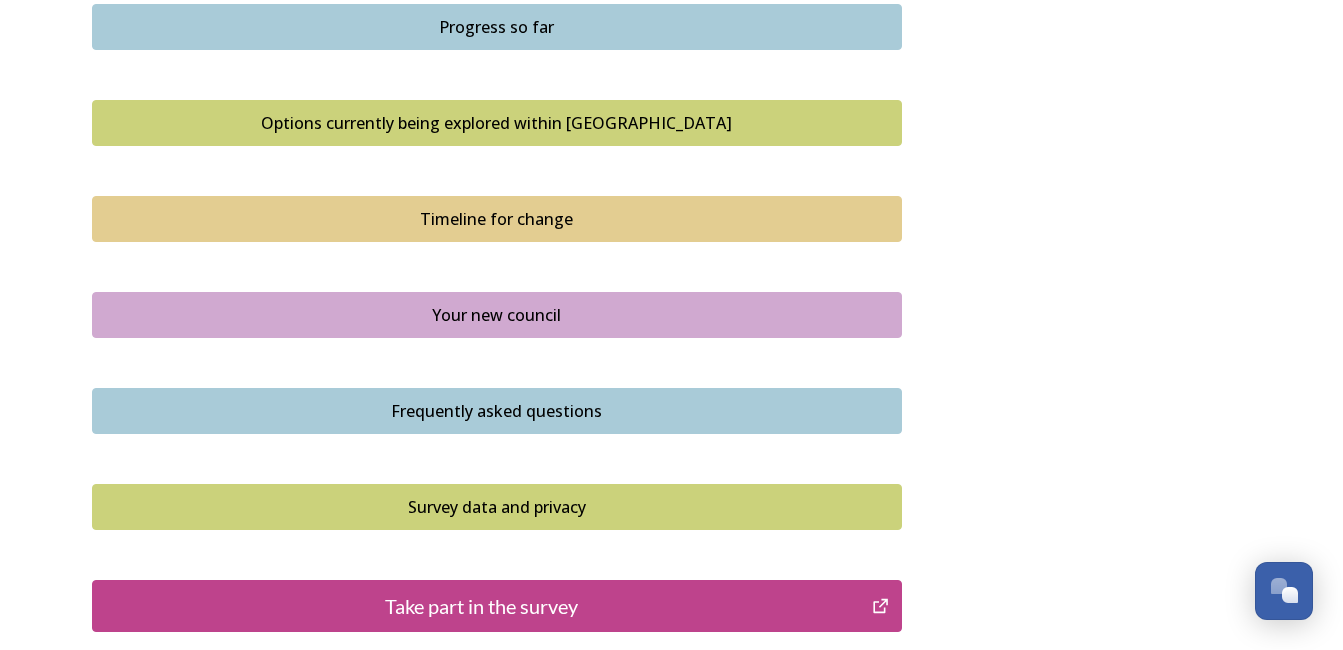click on "Your new council" at bounding box center (497, 315) 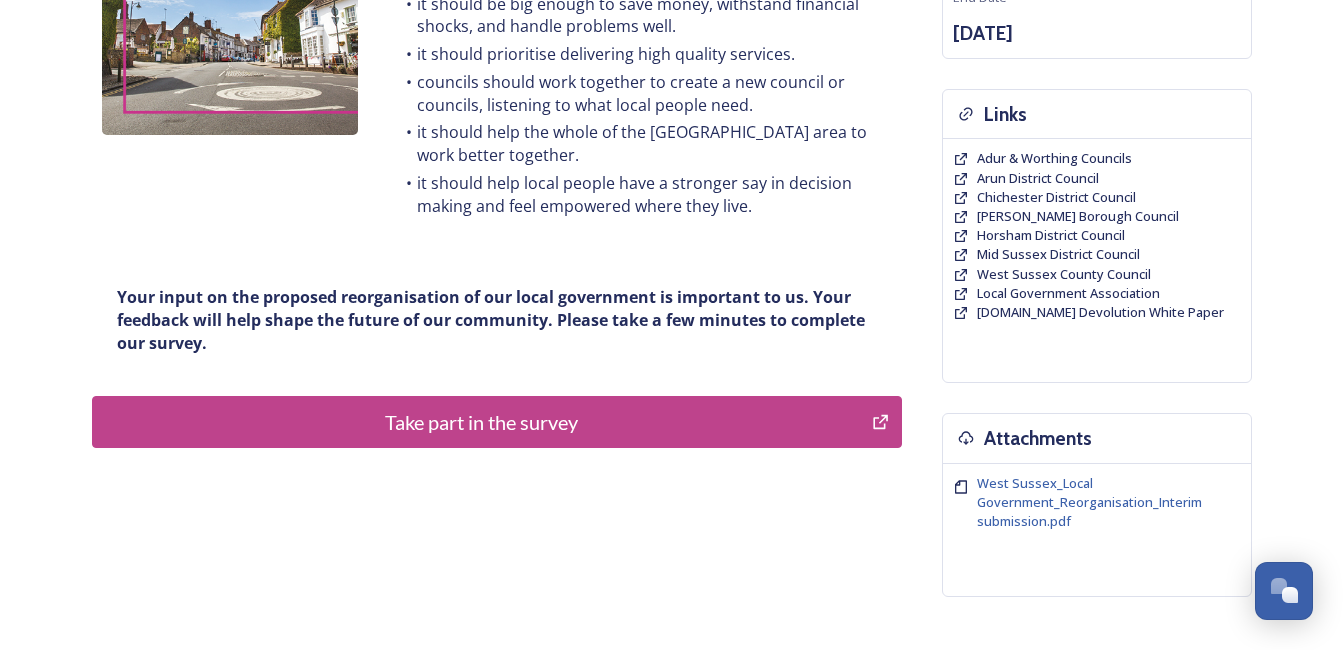 scroll, scrollTop: 400, scrollLeft: 0, axis: vertical 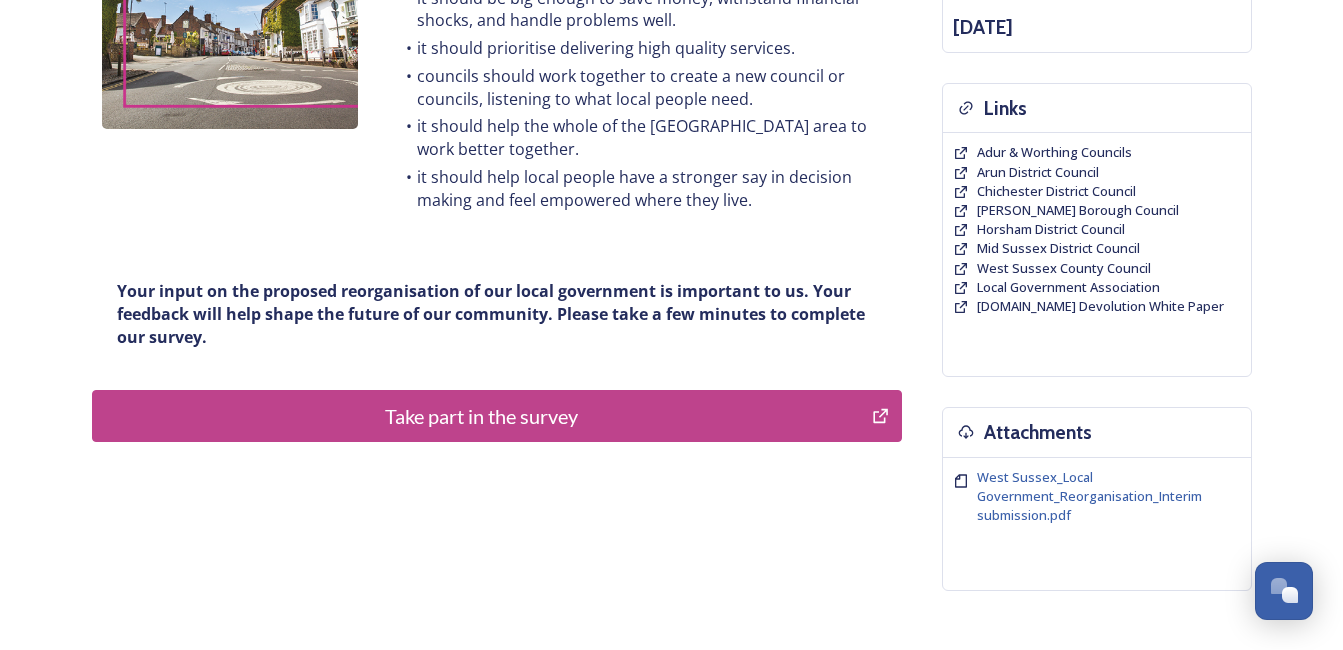 click on "Take part in the survey" at bounding box center [482, 416] 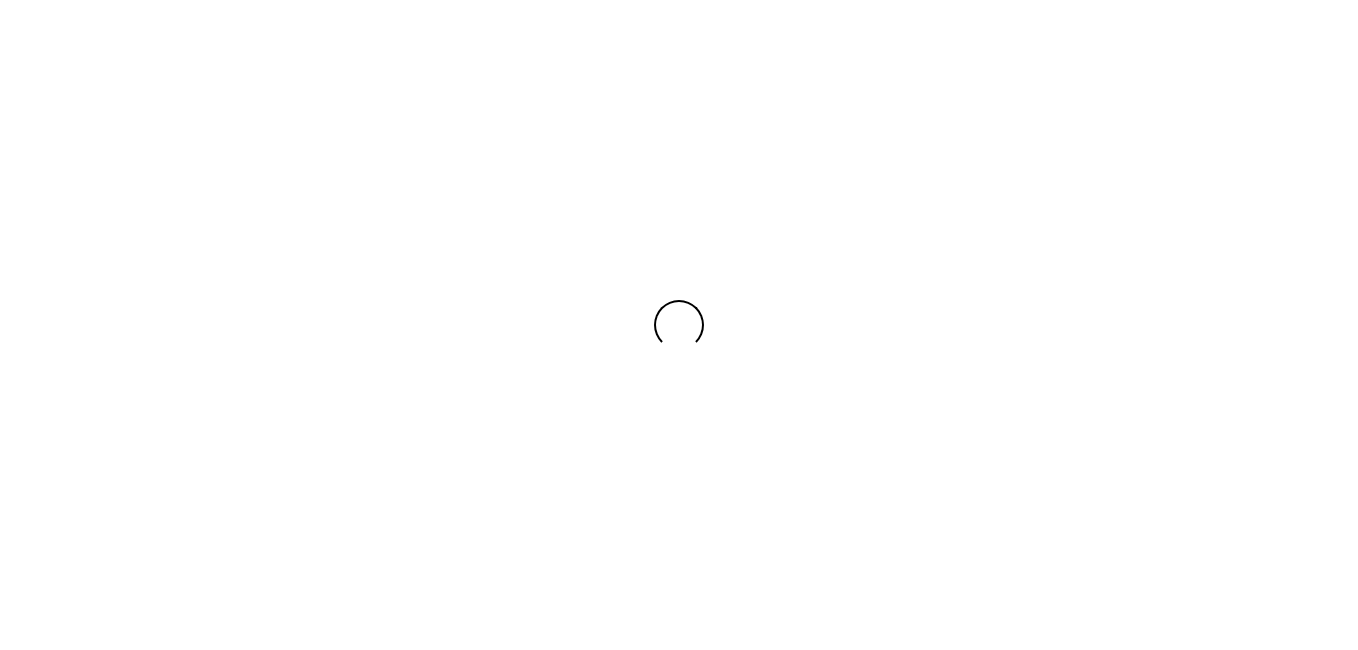 scroll, scrollTop: 0, scrollLeft: 0, axis: both 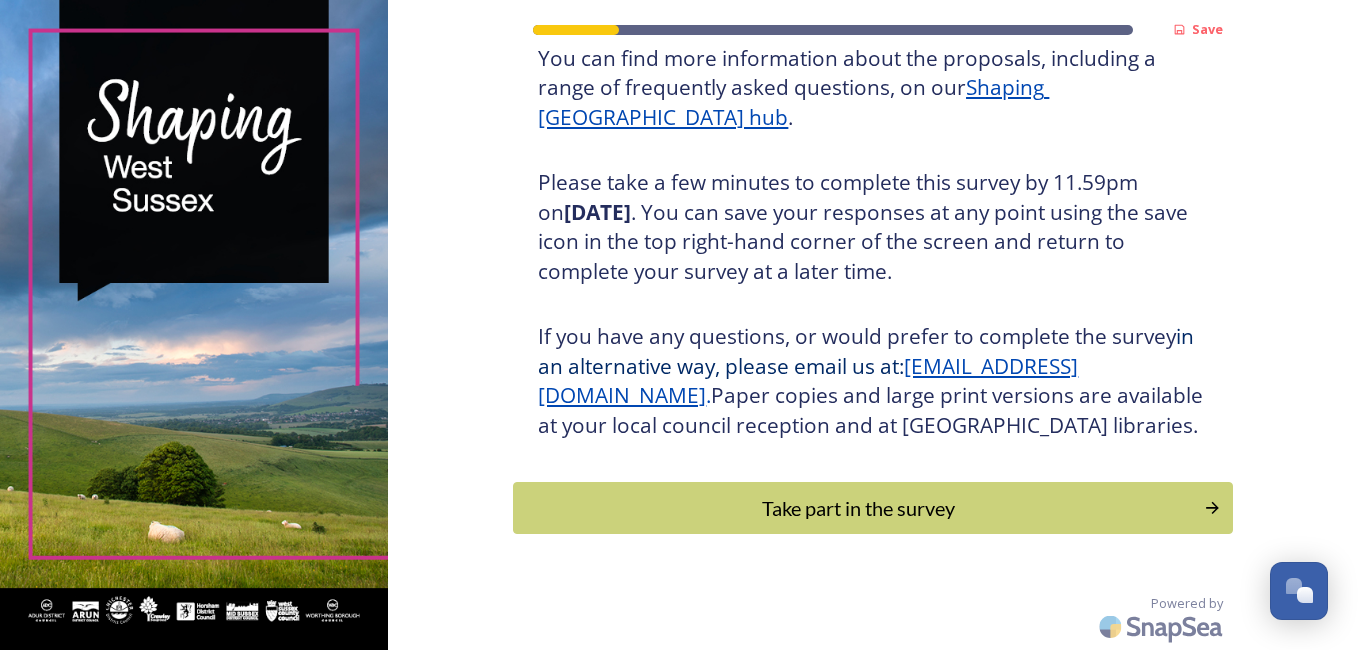 click on "Take part in the survey" at bounding box center [858, 508] 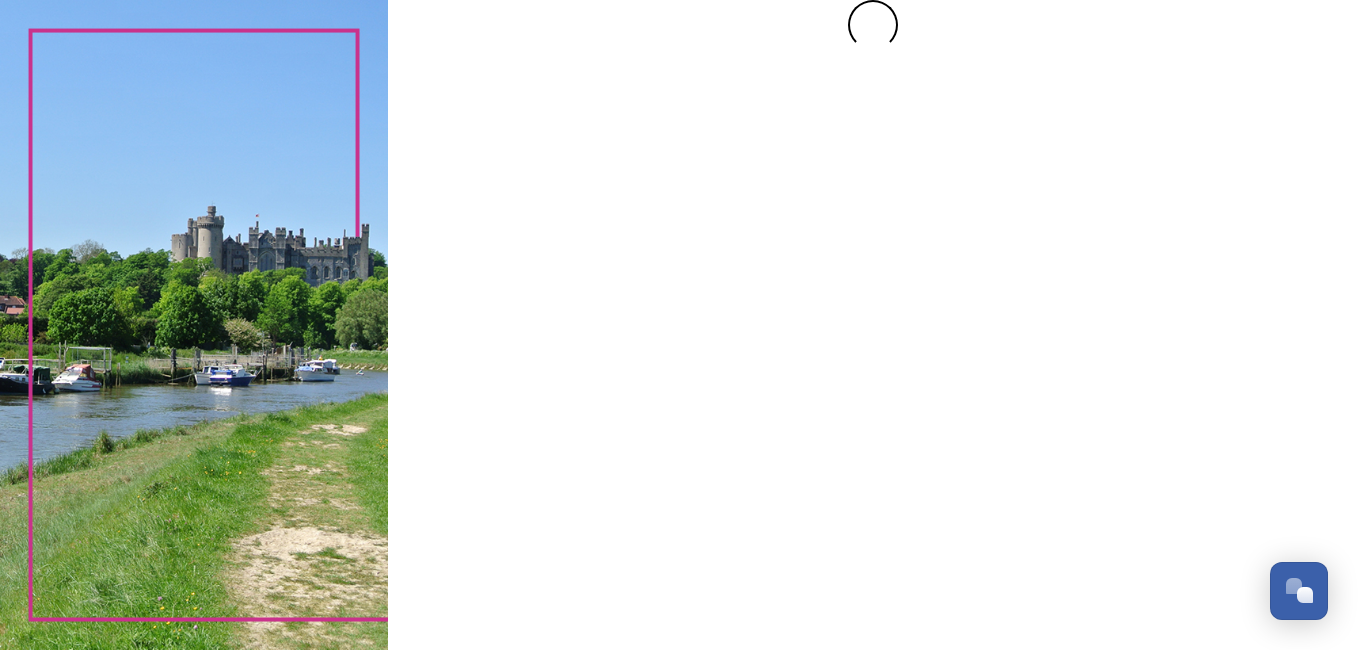 scroll, scrollTop: 0, scrollLeft: 0, axis: both 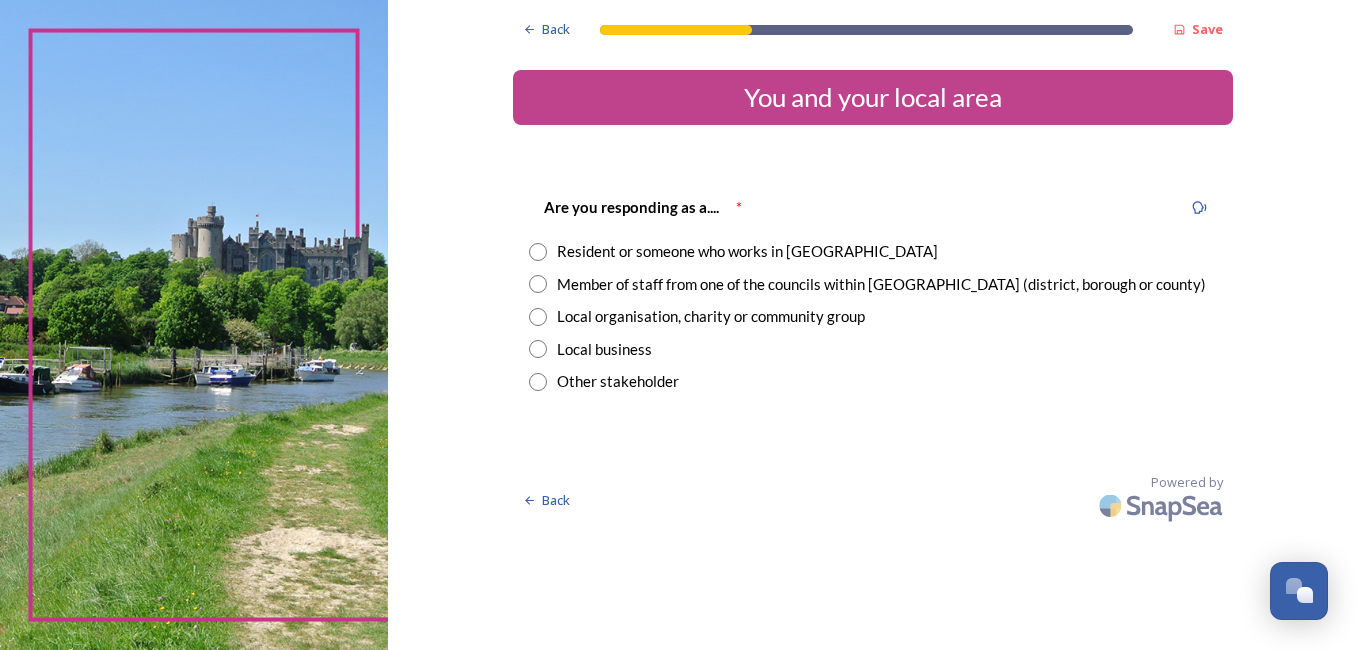 click at bounding box center [538, 252] 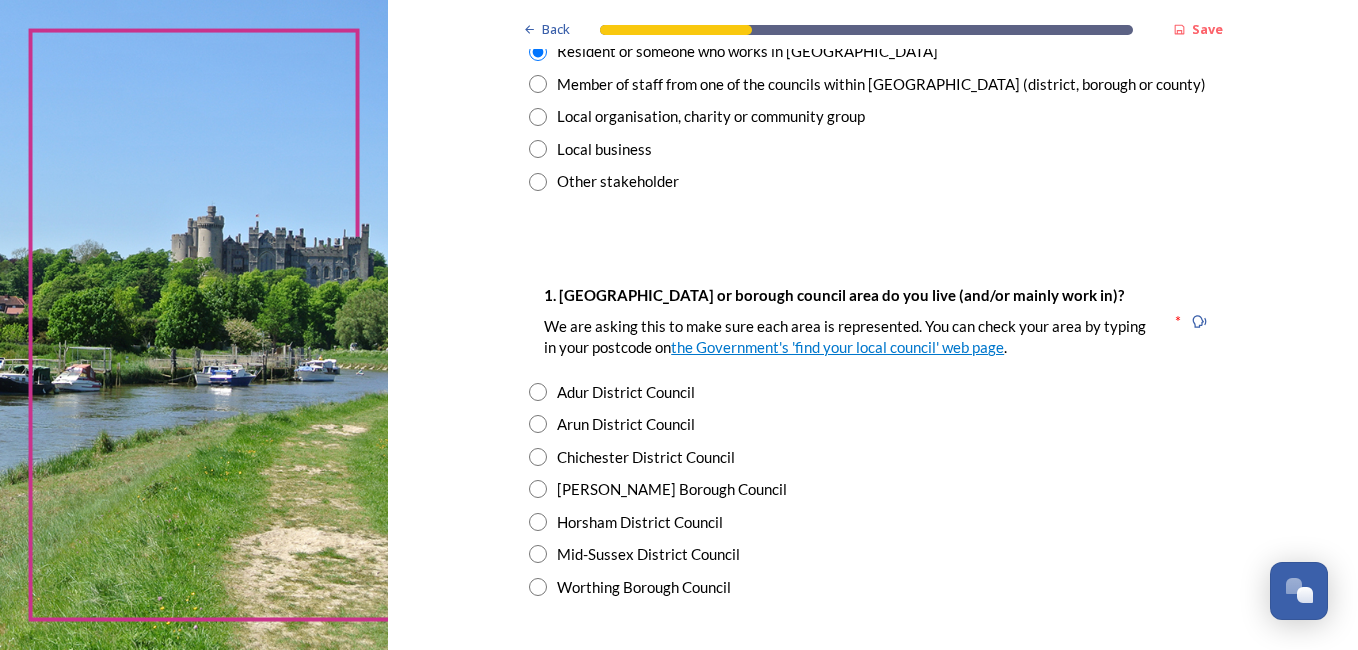 scroll, scrollTop: 300, scrollLeft: 0, axis: vertical 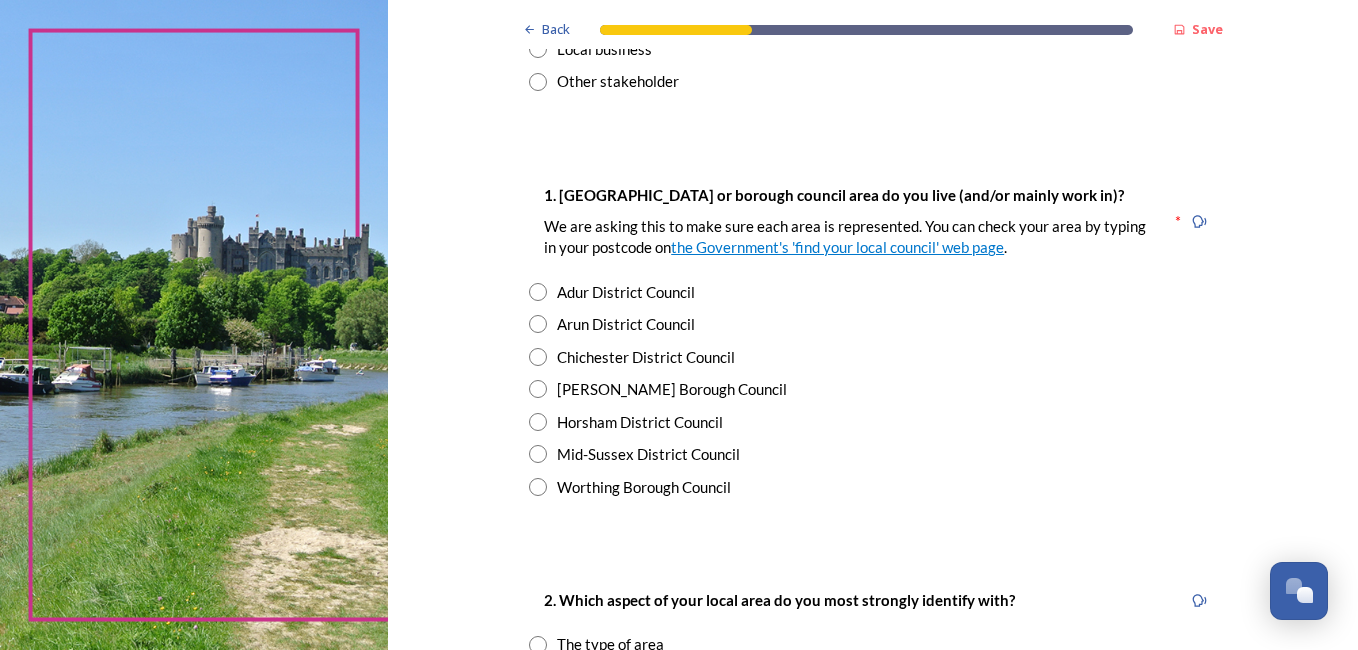 click at bounding box center (538, 422) 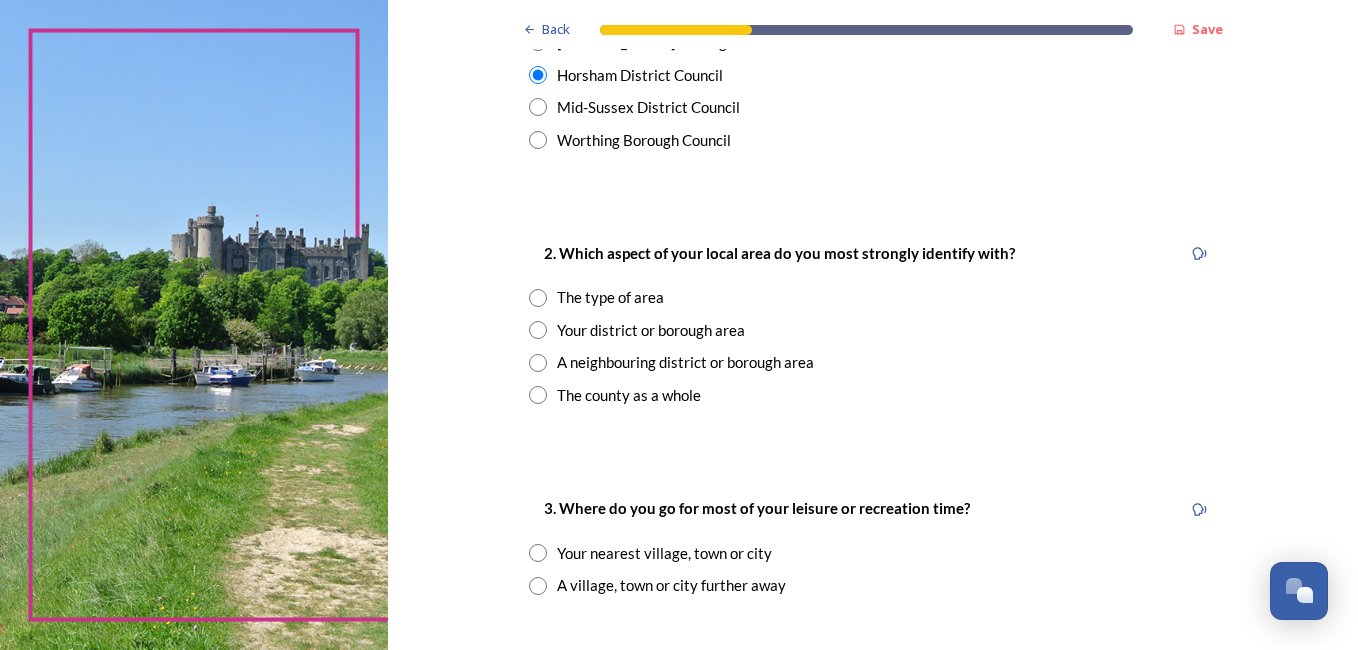 scroll, scrollTop: 700, scrollLeft: 0, axis: vertical 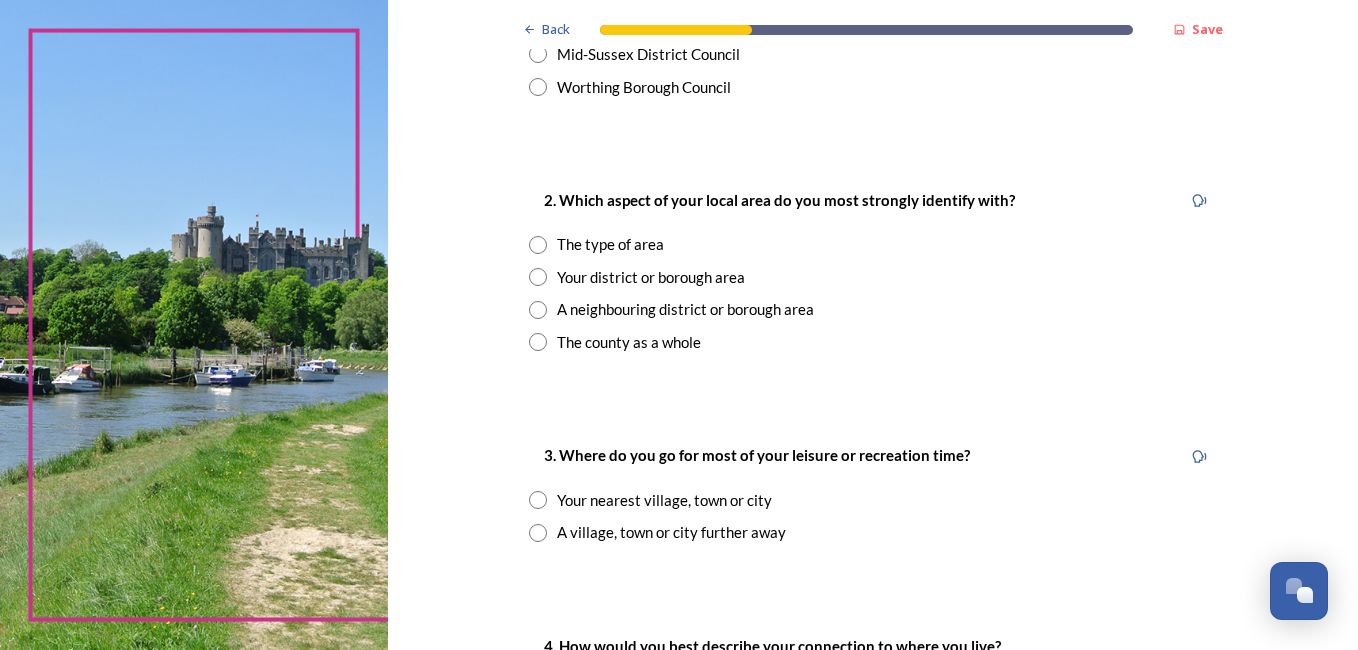 click at bounding box center (538, 500) 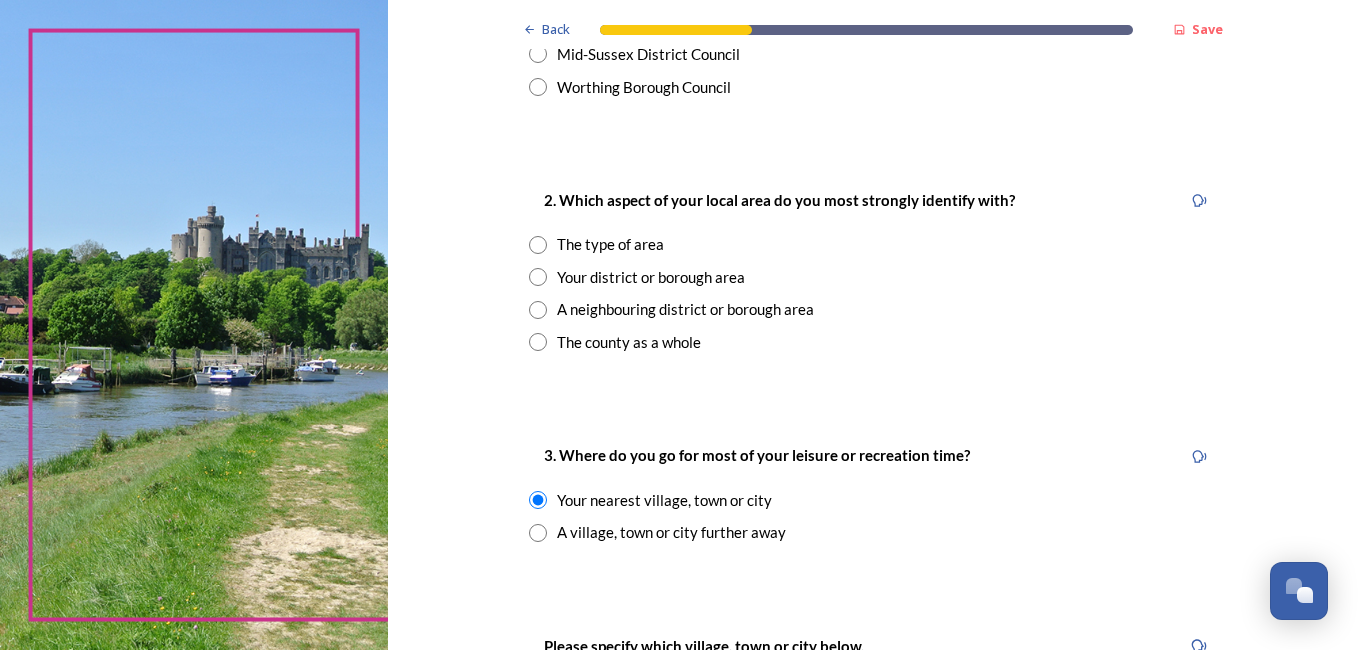 click at bounding box center (538, 342) 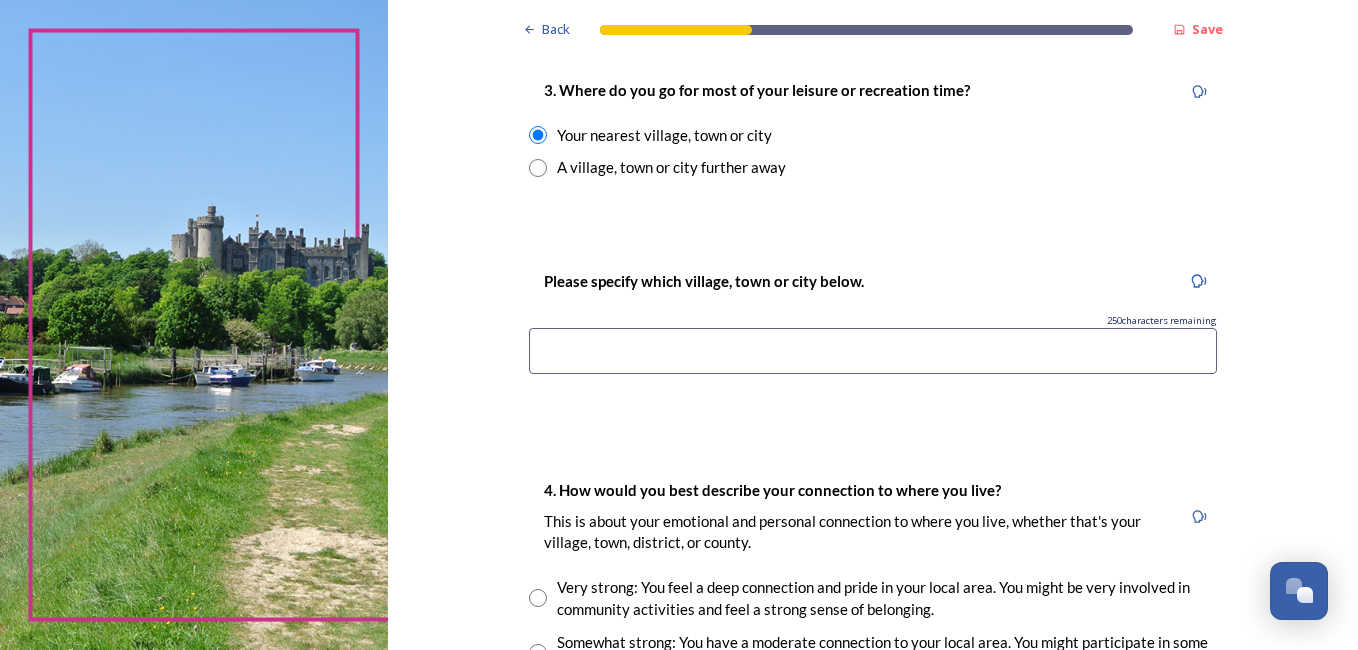 scroll, scrollTop: 1100, scrollLeft: 0, axis: vertical 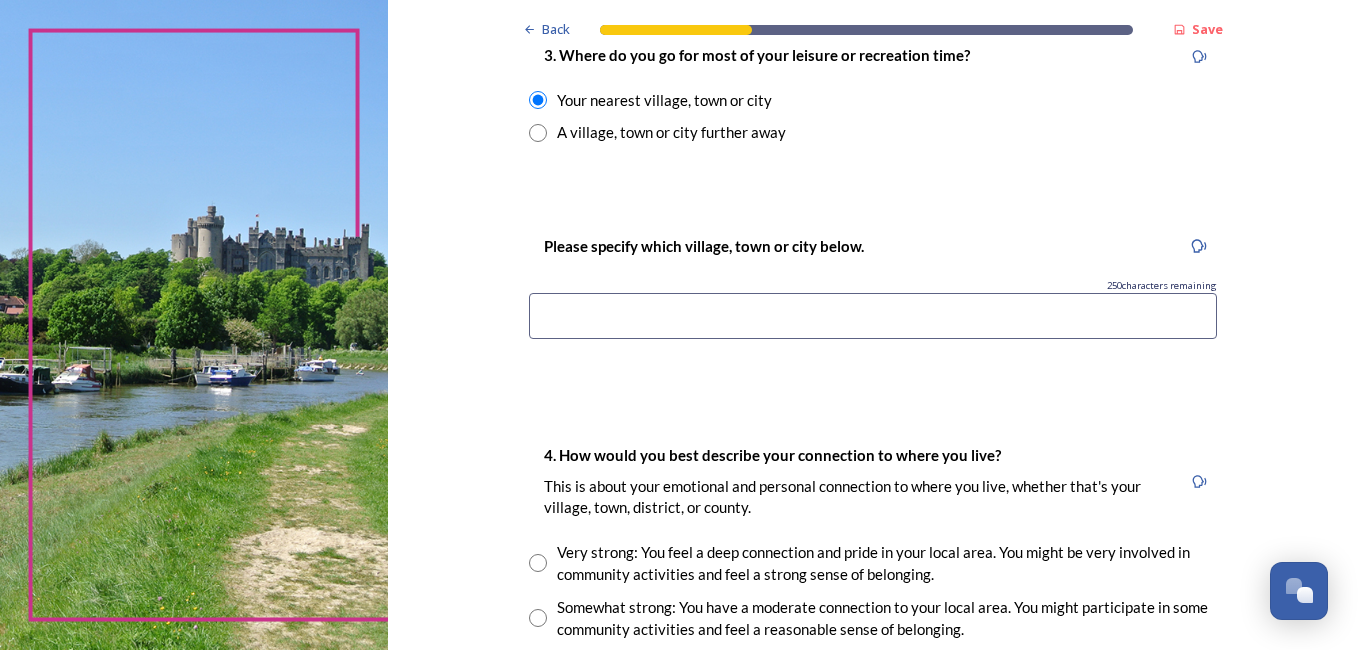 click at bounding box center [873, 316] 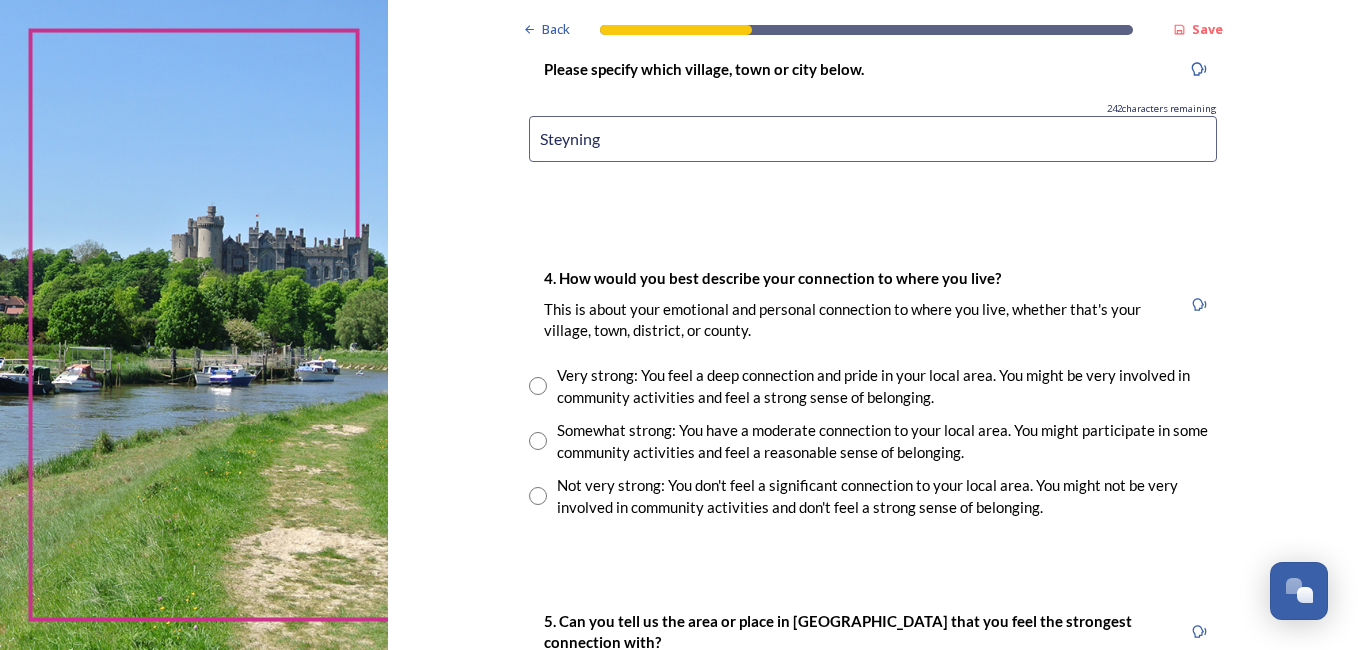 scroll, scrollTop: 1300, scrollLeft: 0, axis: vertical 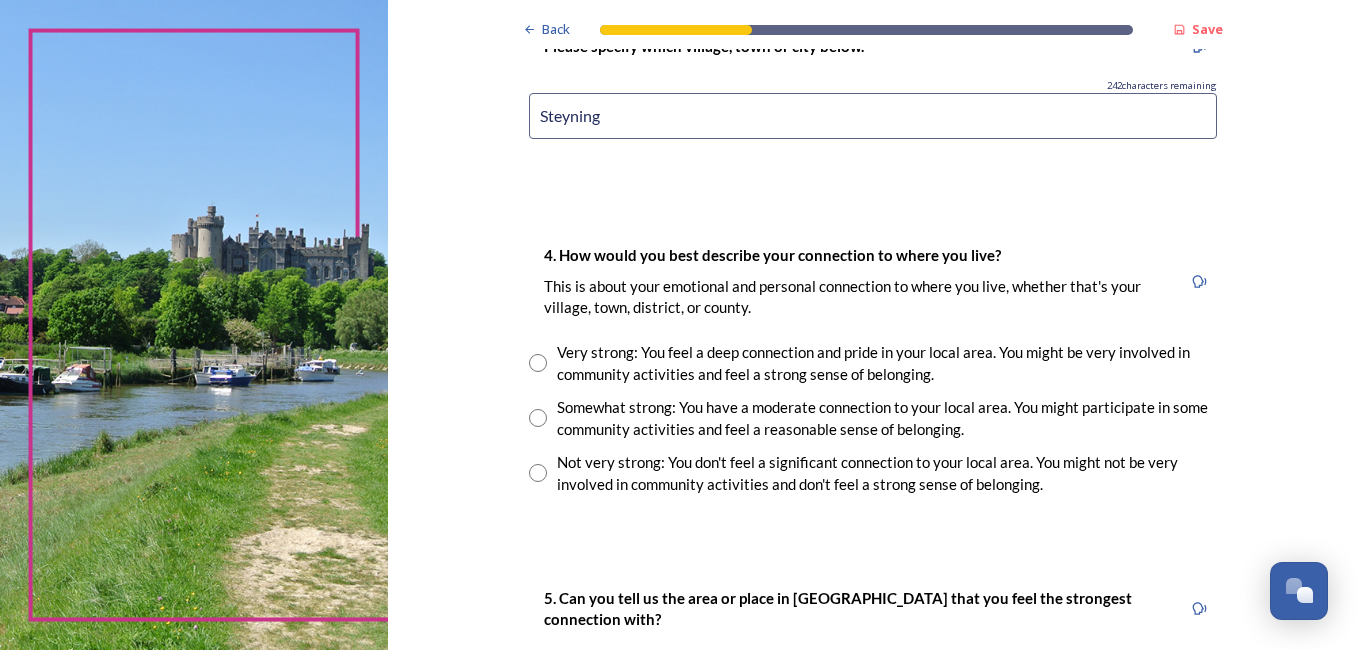 type on "Steyning" 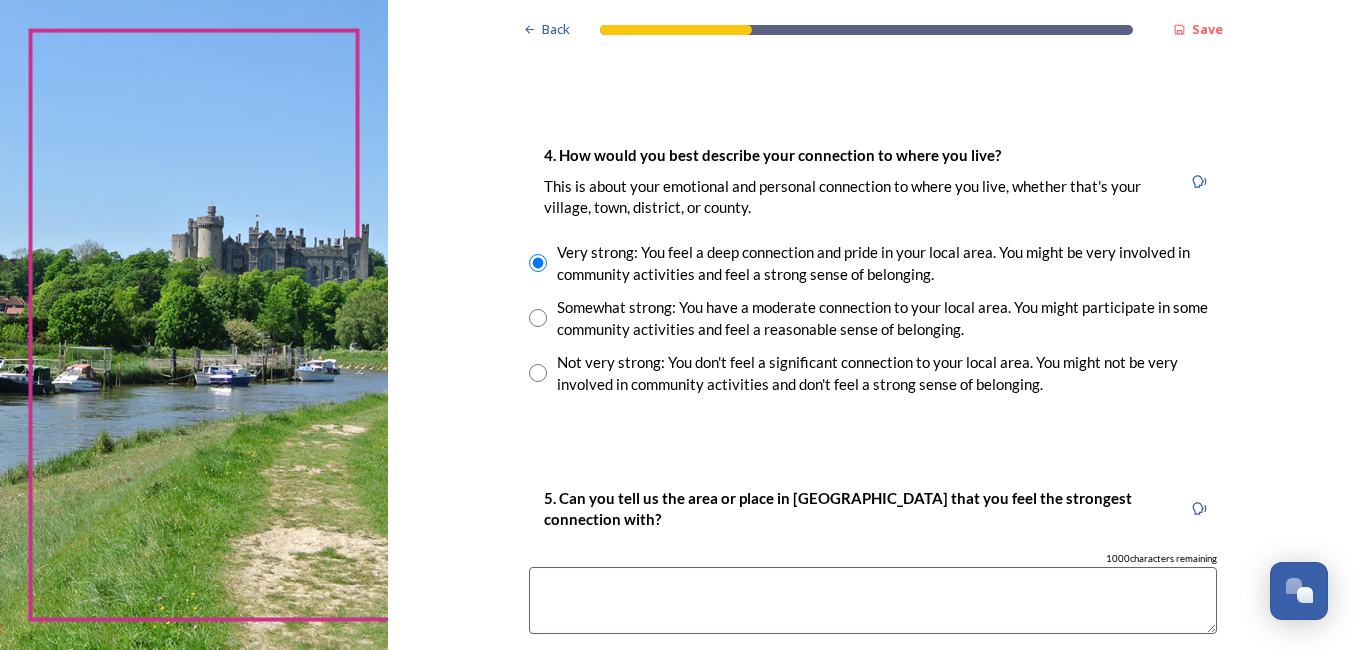 scroll, scrollTop: 1500, scrollLeft: 0, axis: vertical 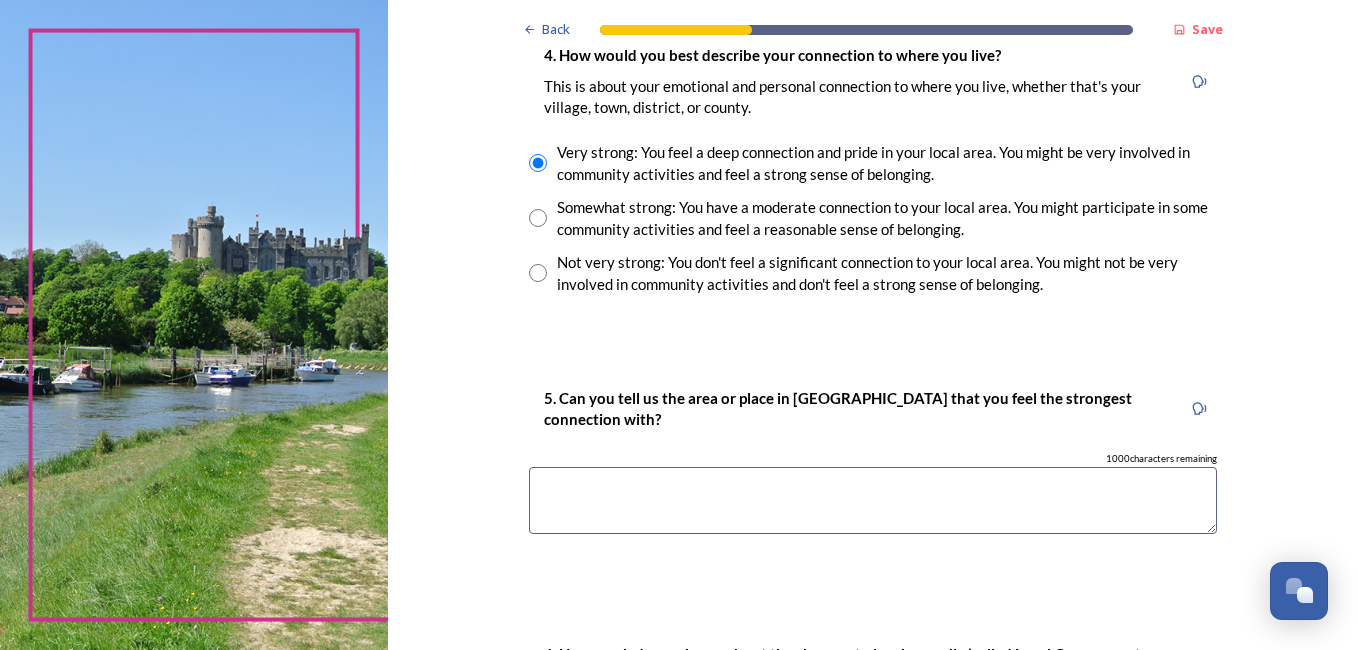click at bounding box center (873, 500) 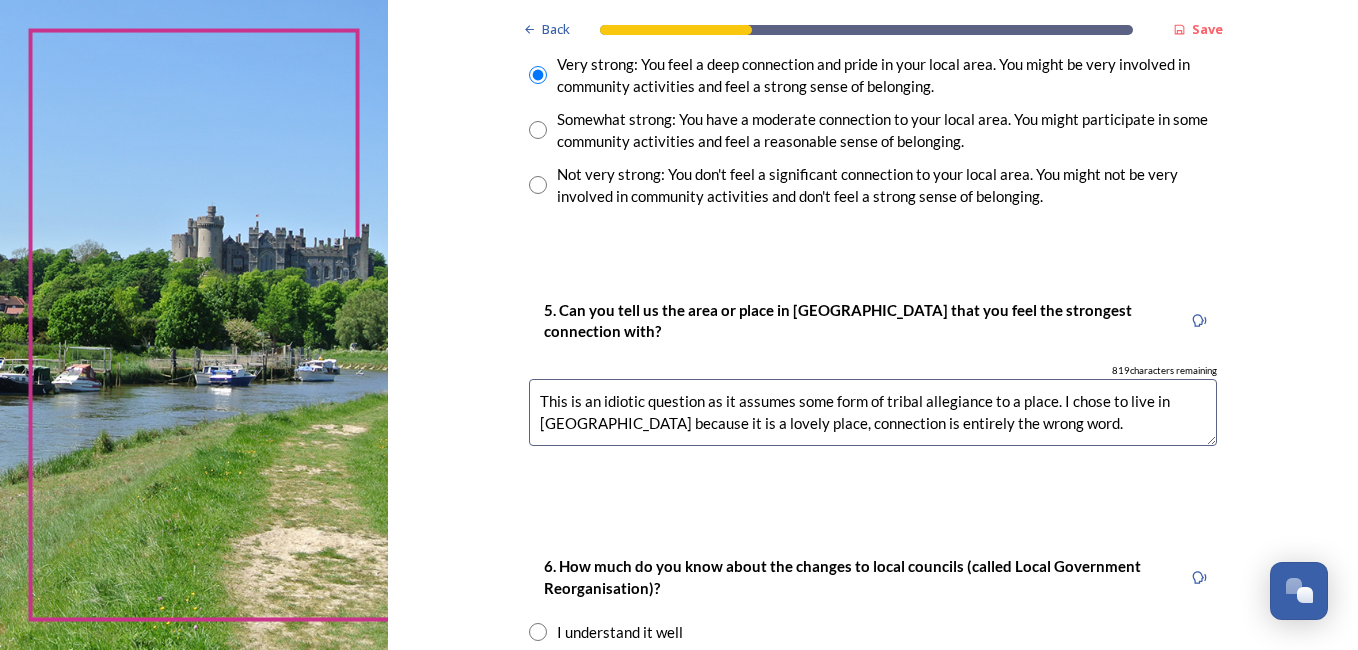 scroll, scrollTop: 1700, scrollLeft: 0, axis: vertical 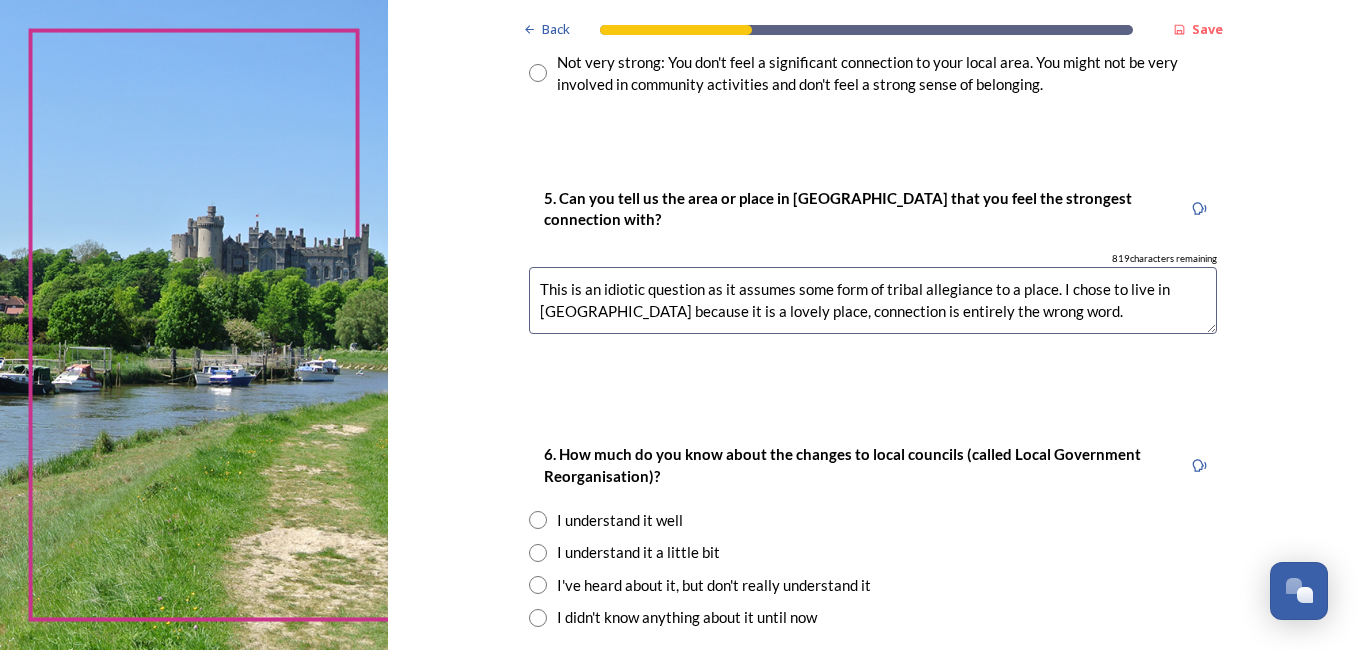 type on "This is an idiotic question as it assumes some form of tribal allegiance to a place. I chose to live in Steyning because it is a lovely place, connection is entirely the wrong word." 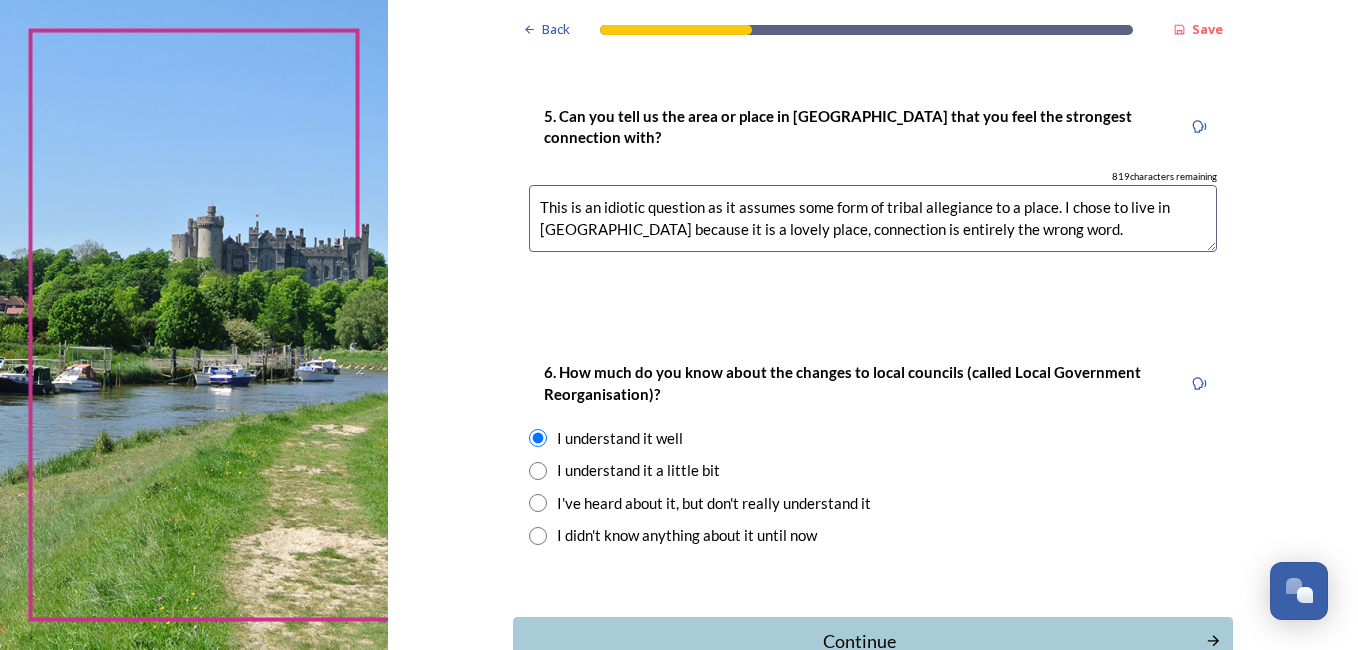 scroll, scrollTop: 1900, scrollLeft: 0, axis: vertical 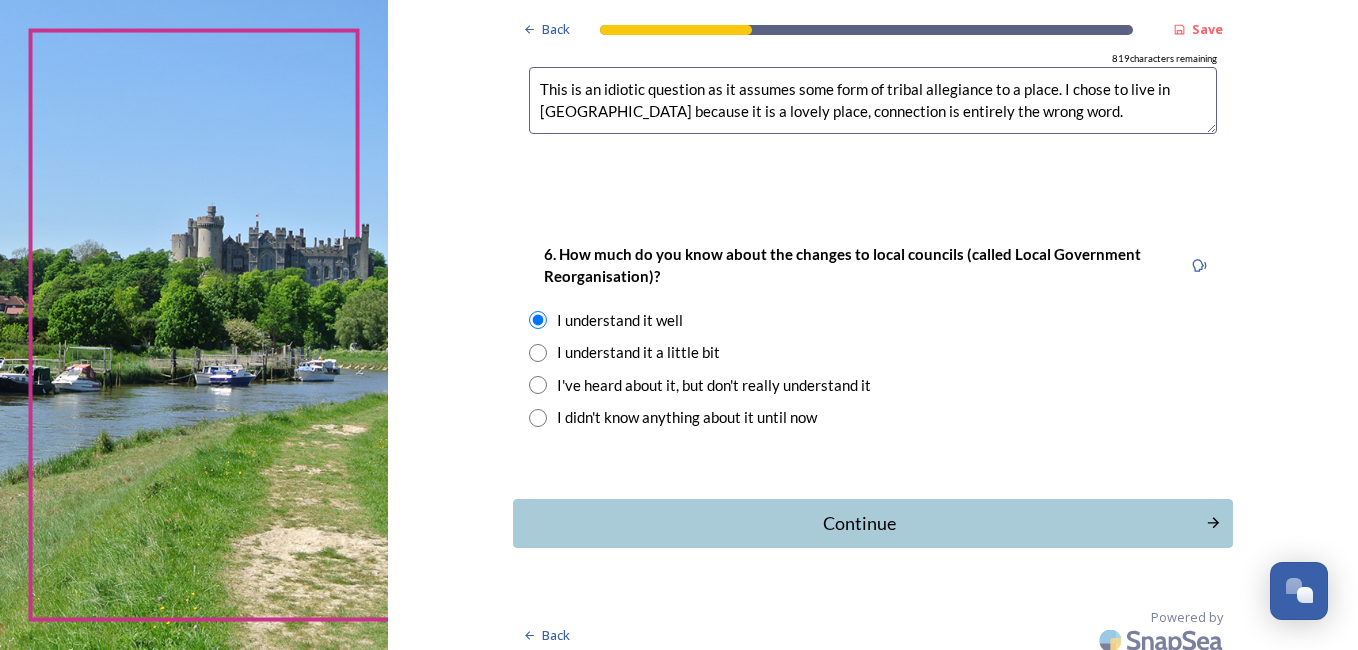click on "Continue" at bounding box center (859, 523) 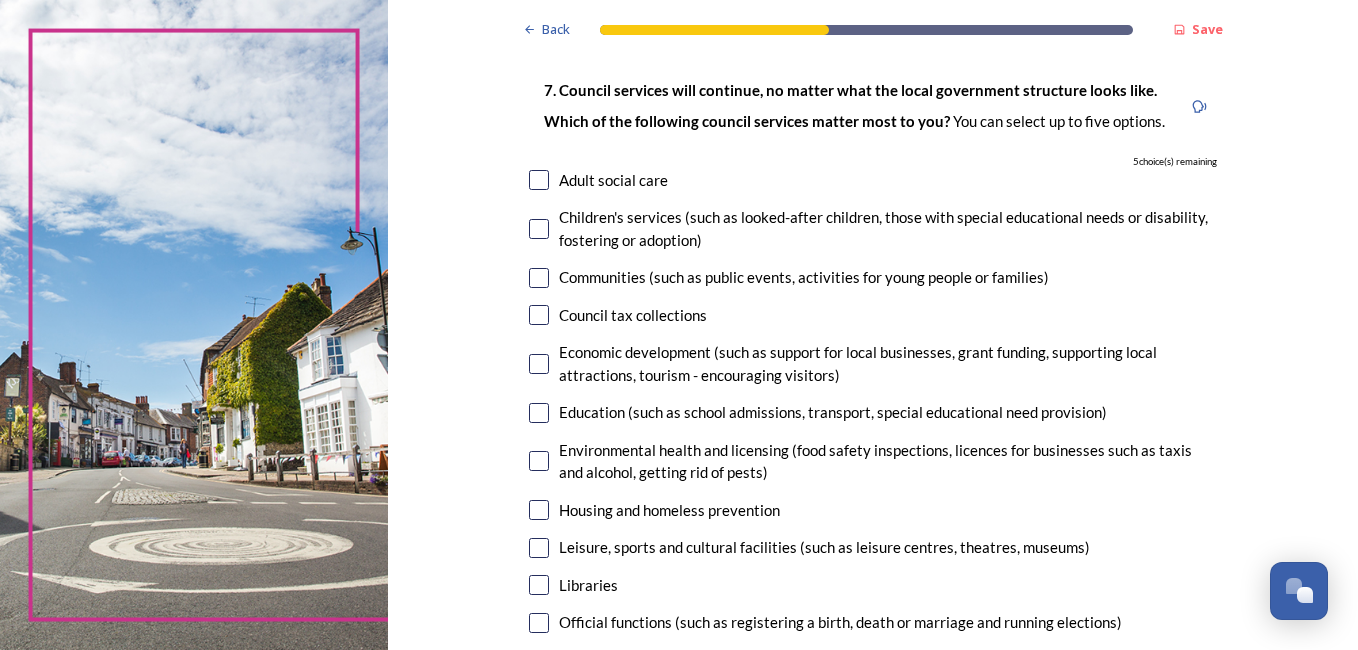 scroll, scrollTop: 100, scrollLeft: 0, axis: vertical 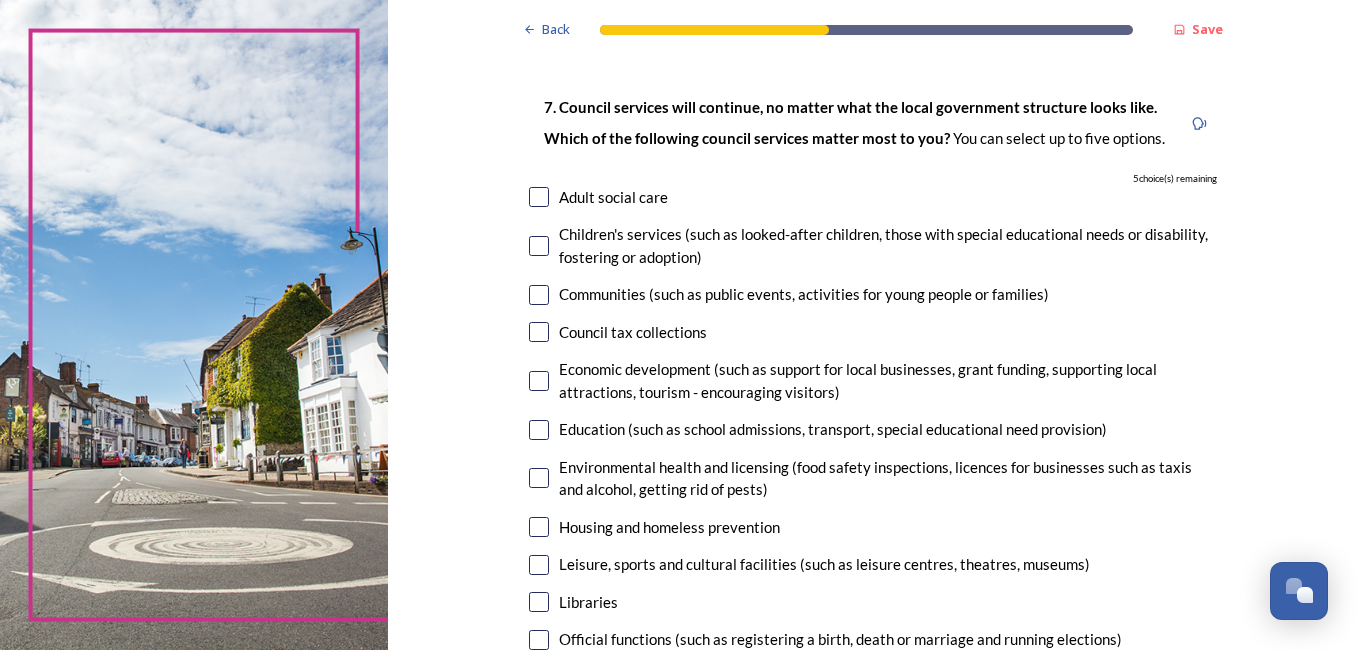 click at bounding box center (539, 197) 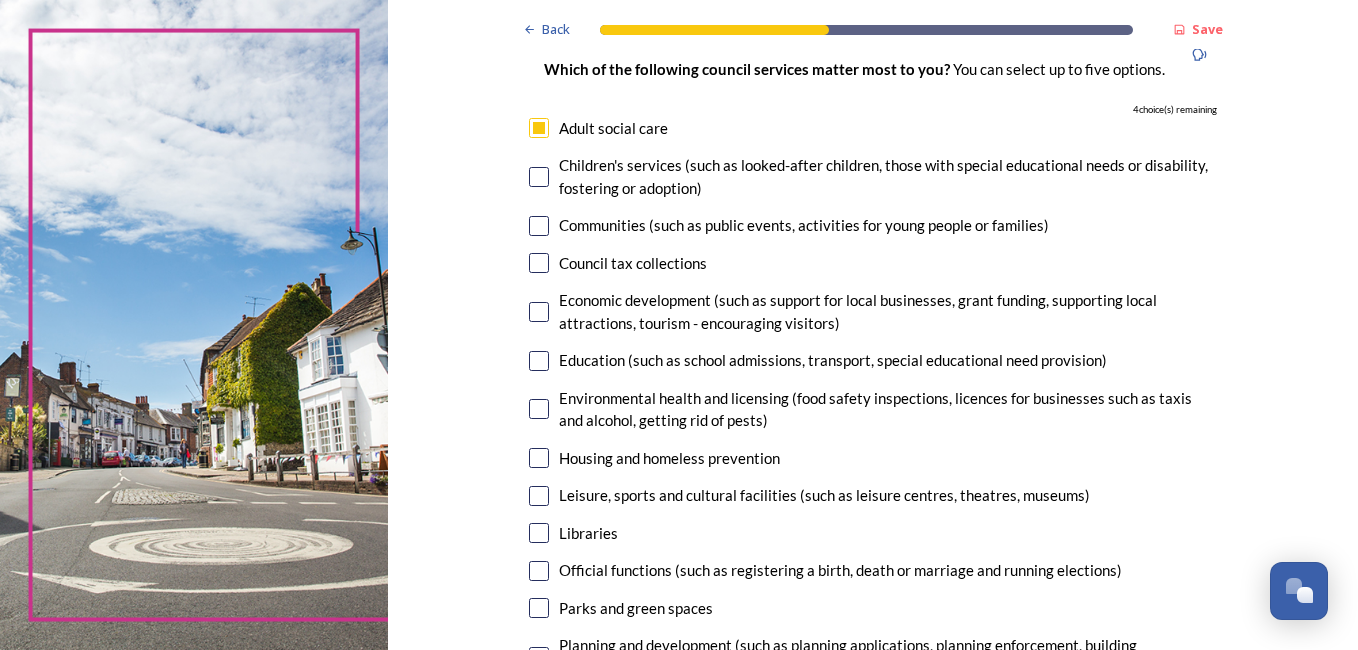 scroll, scrollTop: 200, scrollLeft: 0, axis: vertical 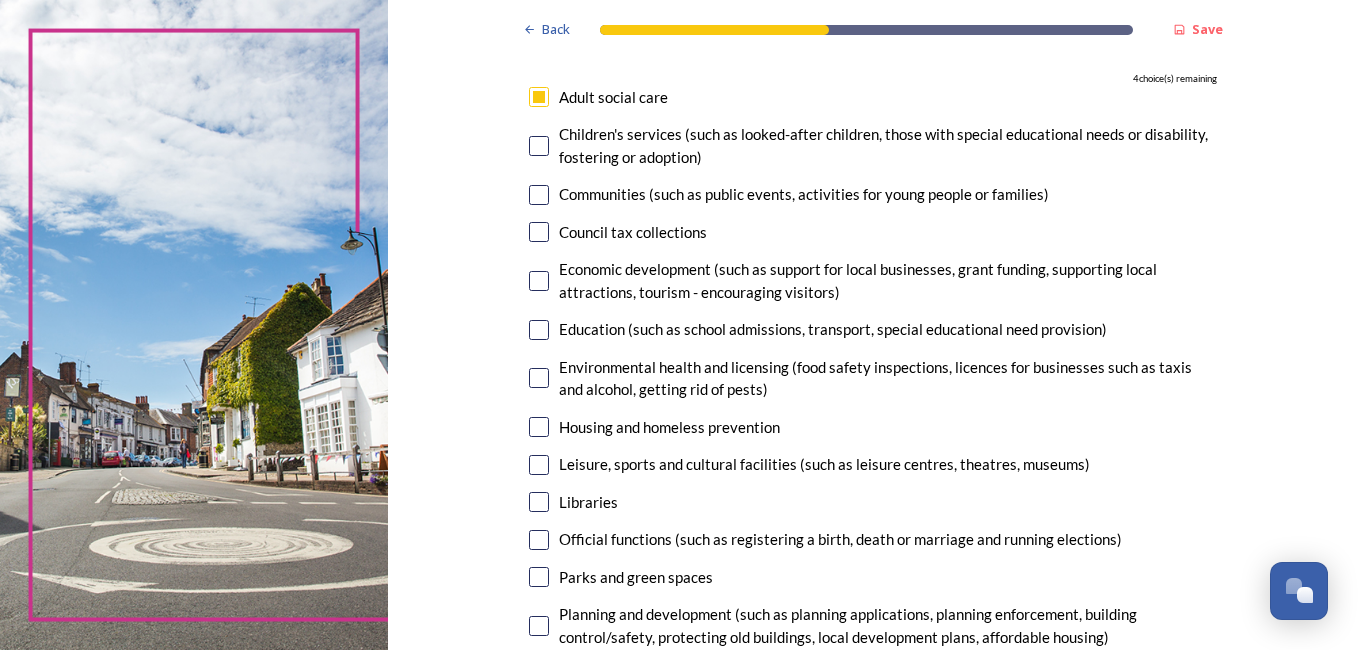 click at bounding box center (539, 378) 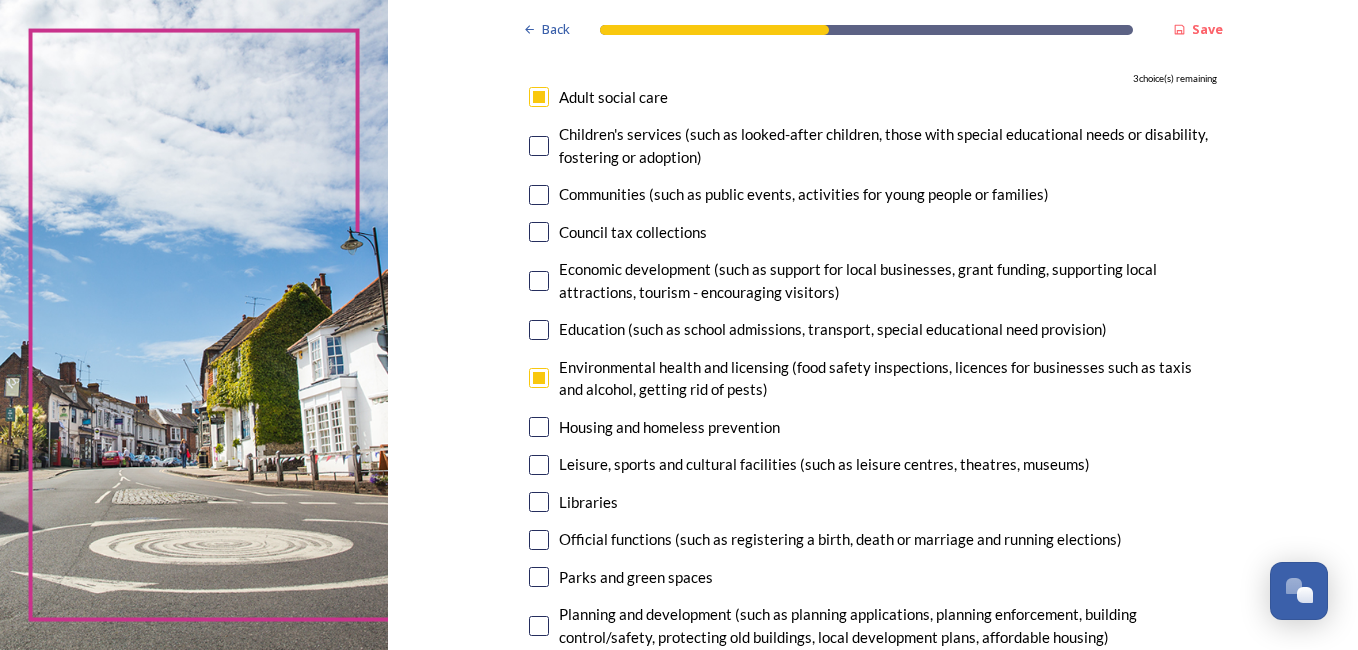 click at bounding box center [539, 427] 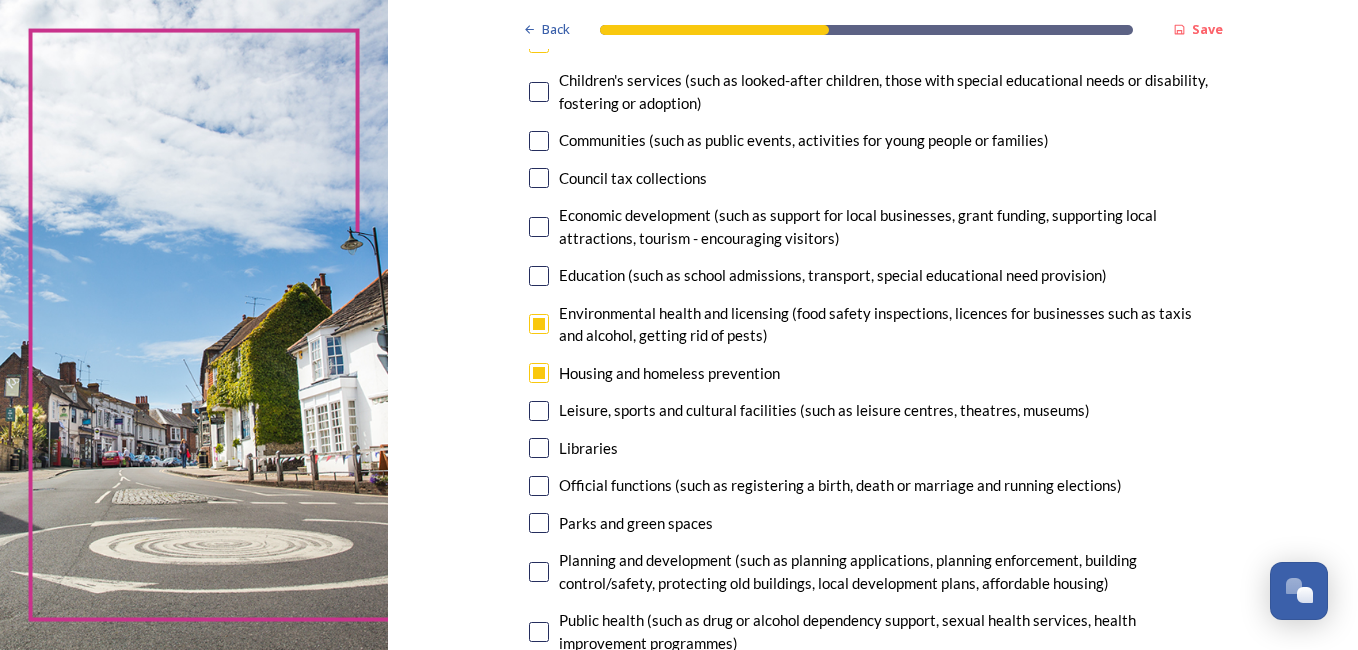 scroll, scrollTop: 300, scrollLeft: 0, axis: vertical 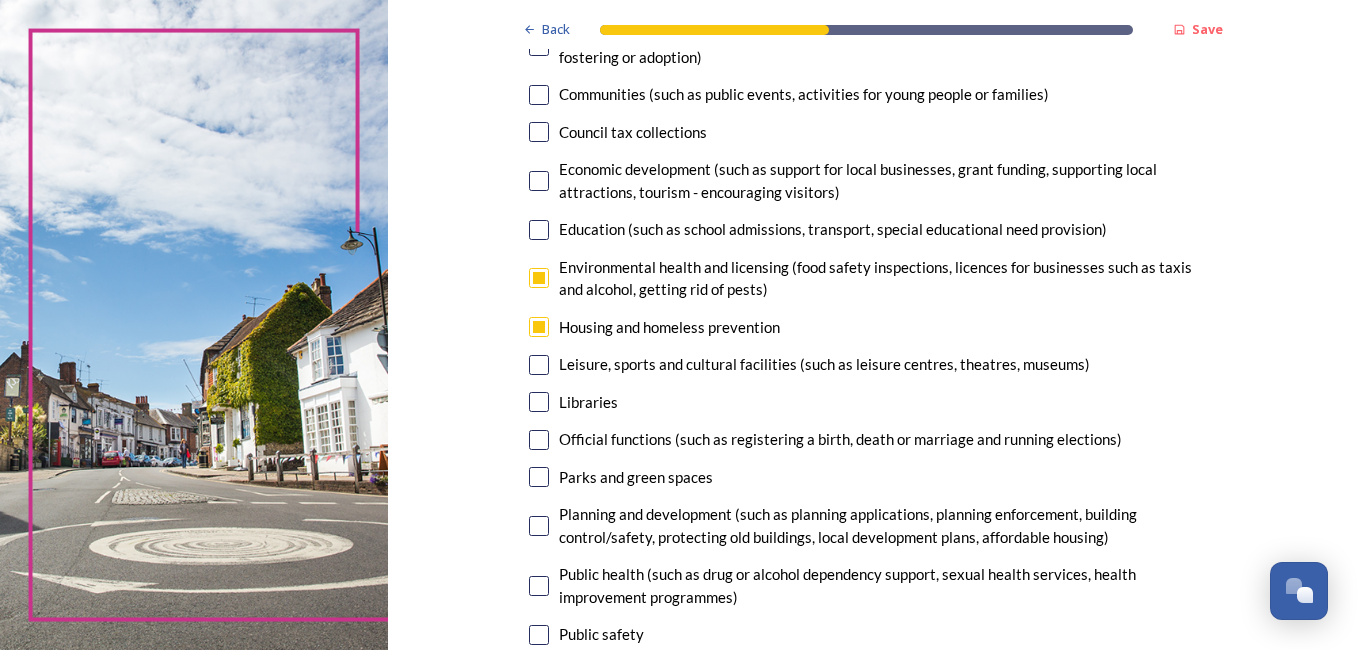click at bounding box center [539, 402] 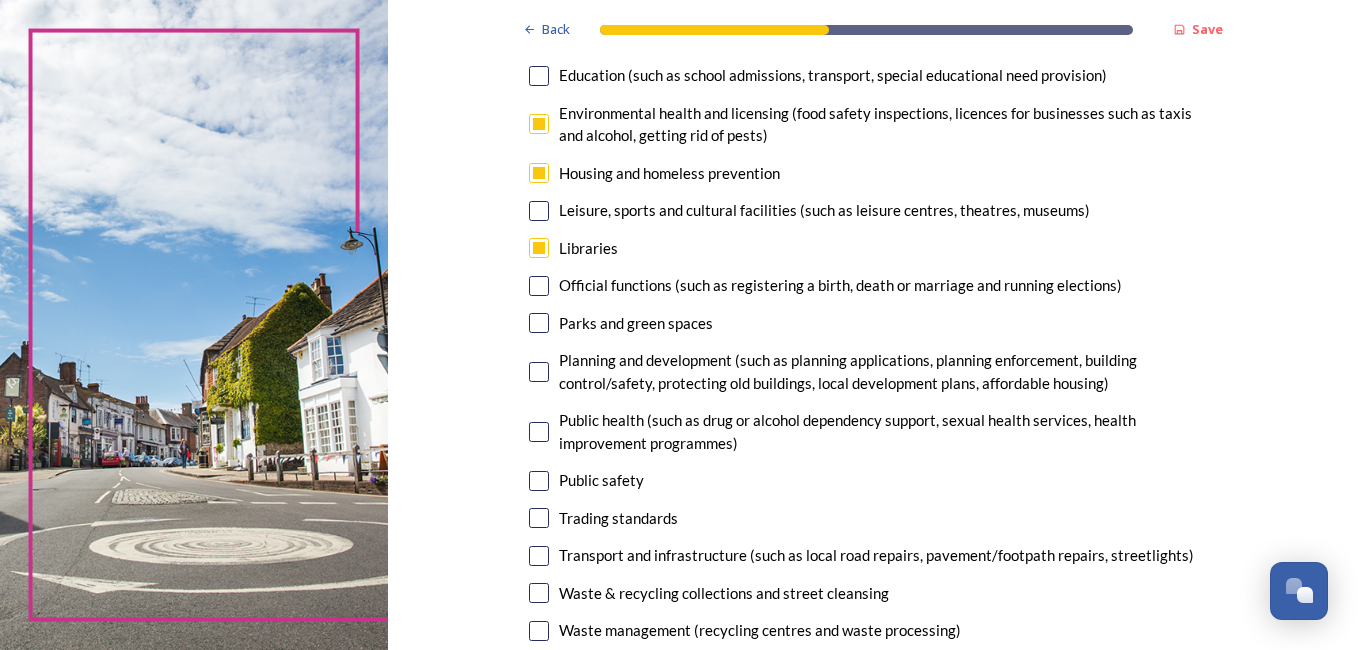 scroll, scrollTop: 500, scrollLeft: 0, axis: vertical 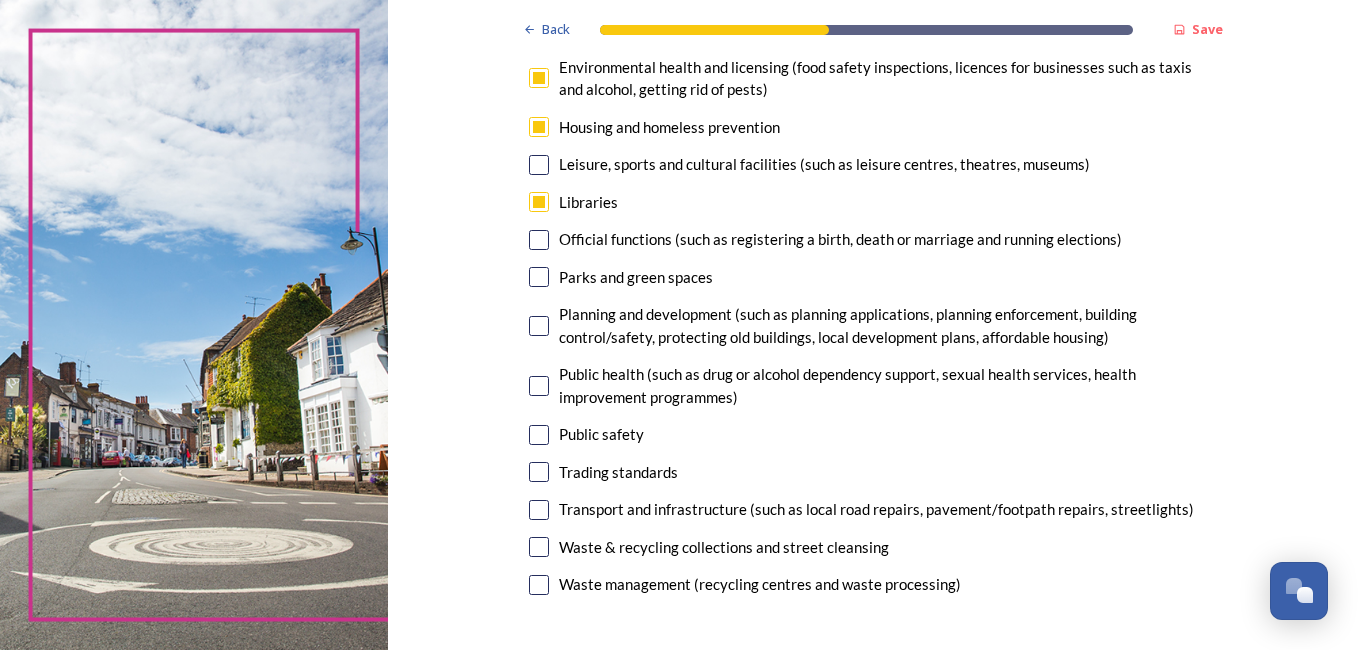 click at bounding box center [539, 386] 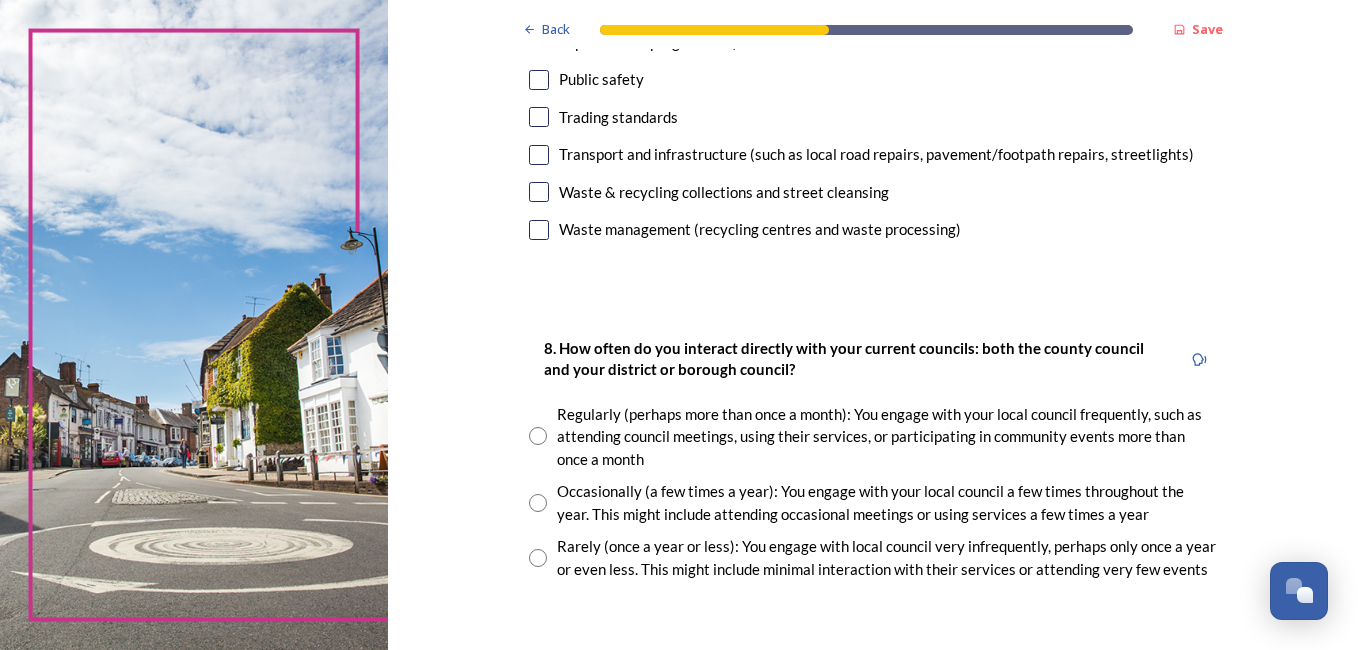 scroll, scrollTop: 900, scrollLeft: 0, axis: vertical 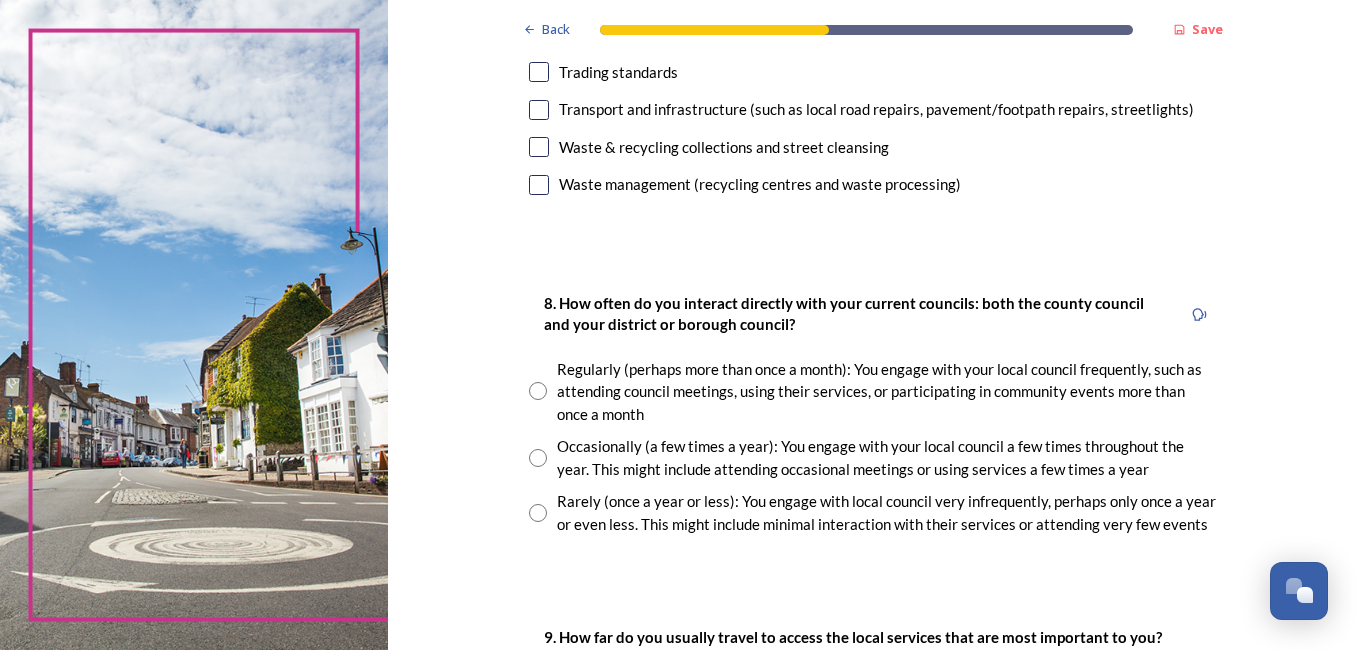 click at bounding box center [538, 391] 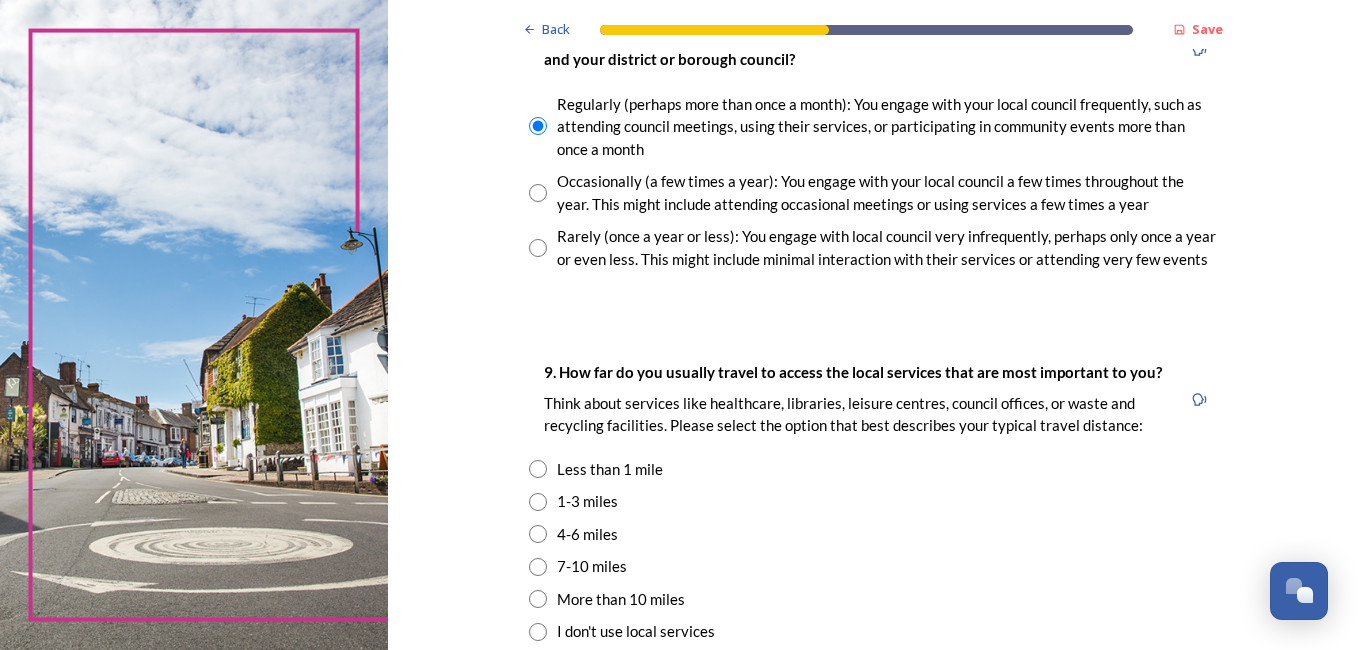 scroll, scrollTop: 1200, scrollLeft: 0, axis: vertical 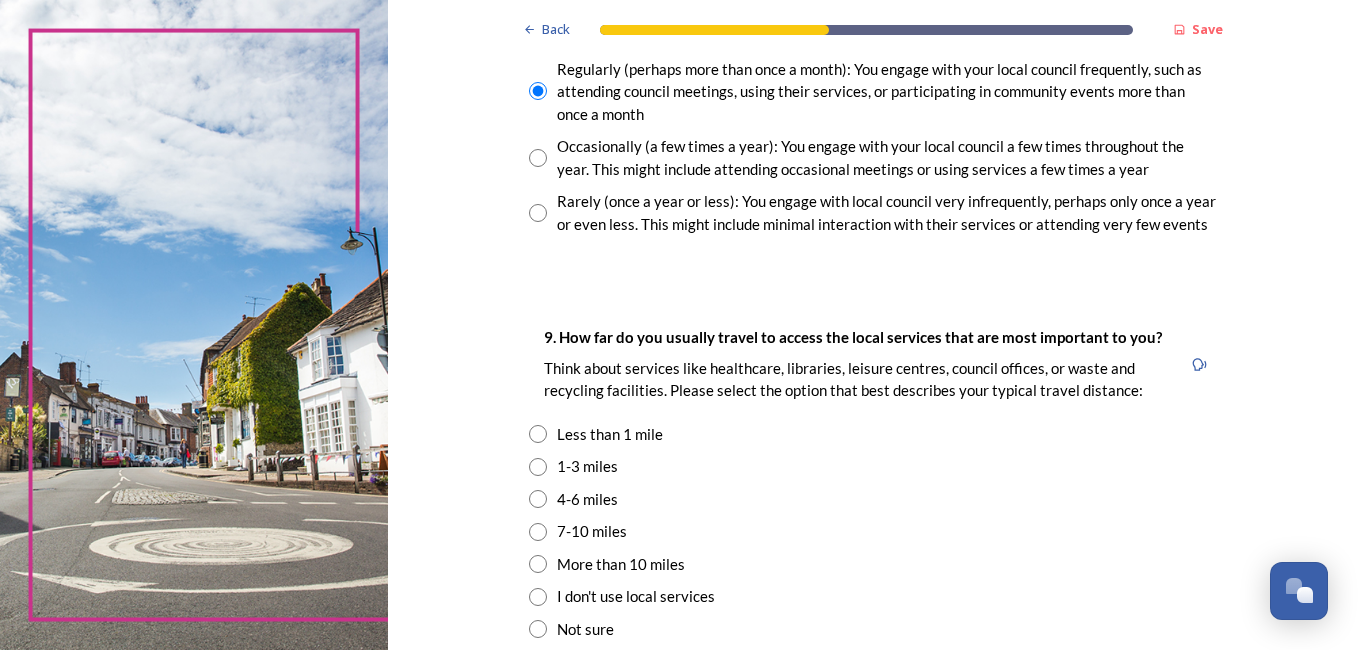 click at bounding box center [538, 467] 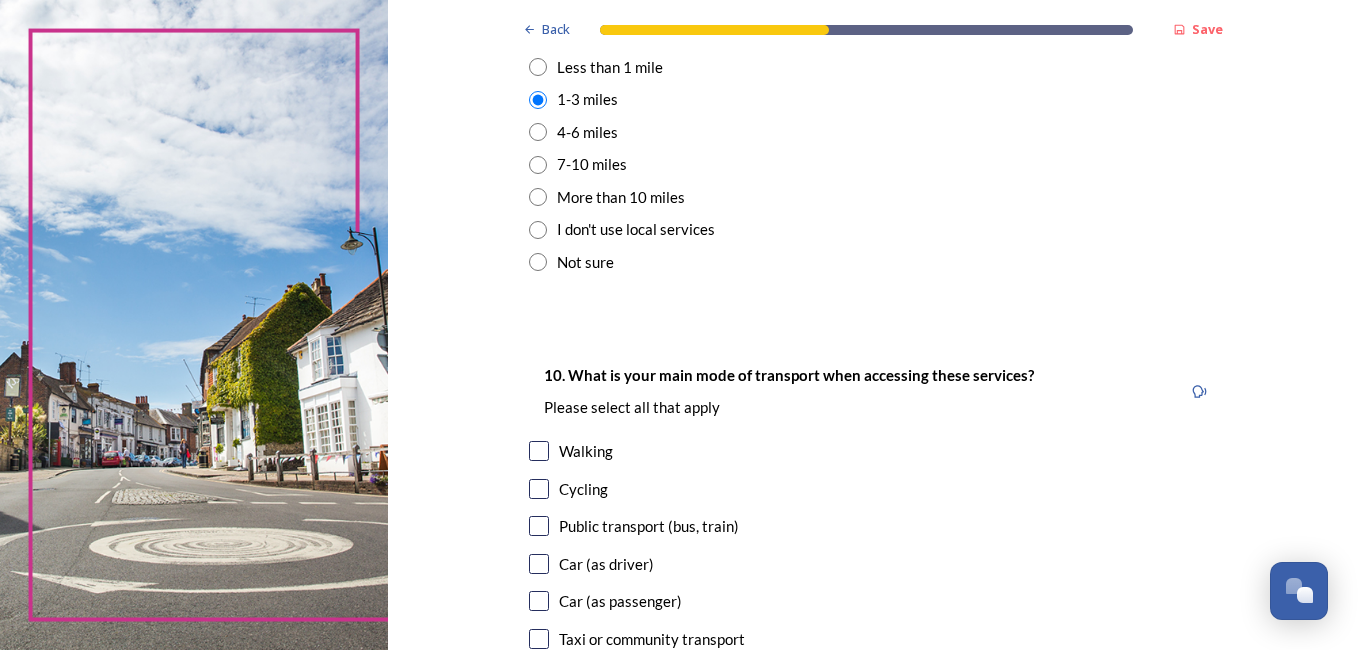scroll, scrollTop: 1600, scrollLeft: 0, axis: vertical 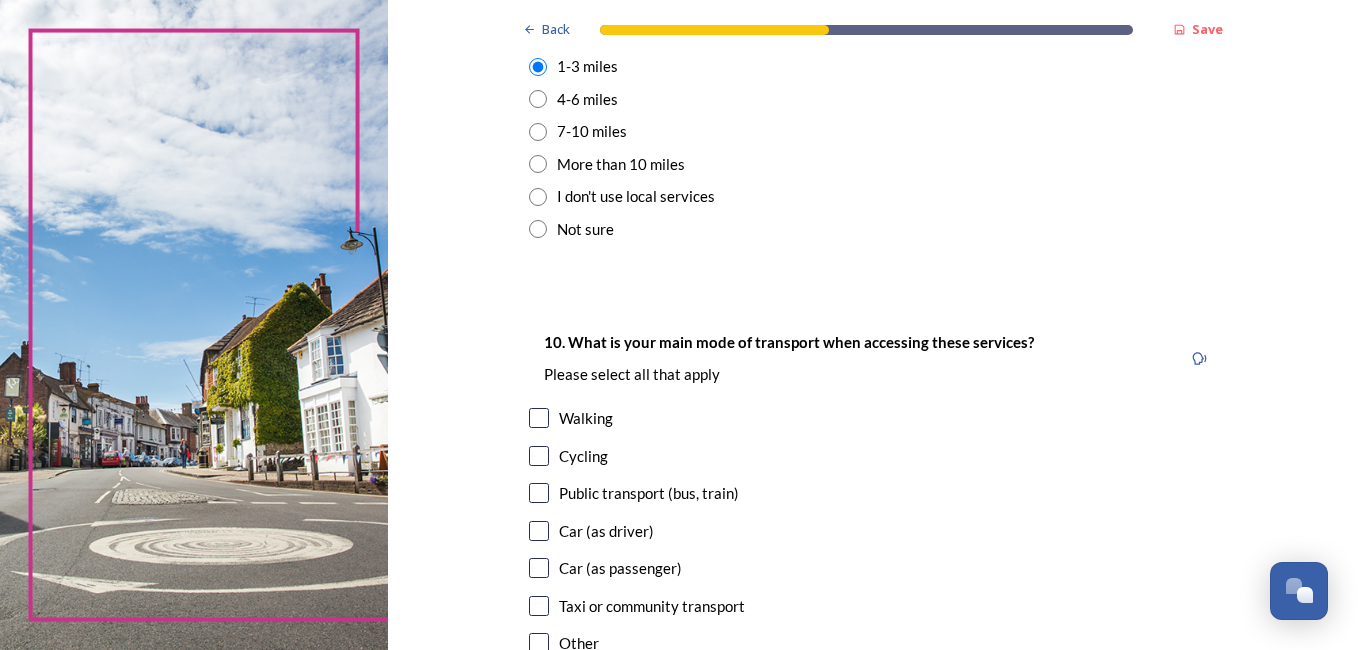 click at bounding box center [539, 418] 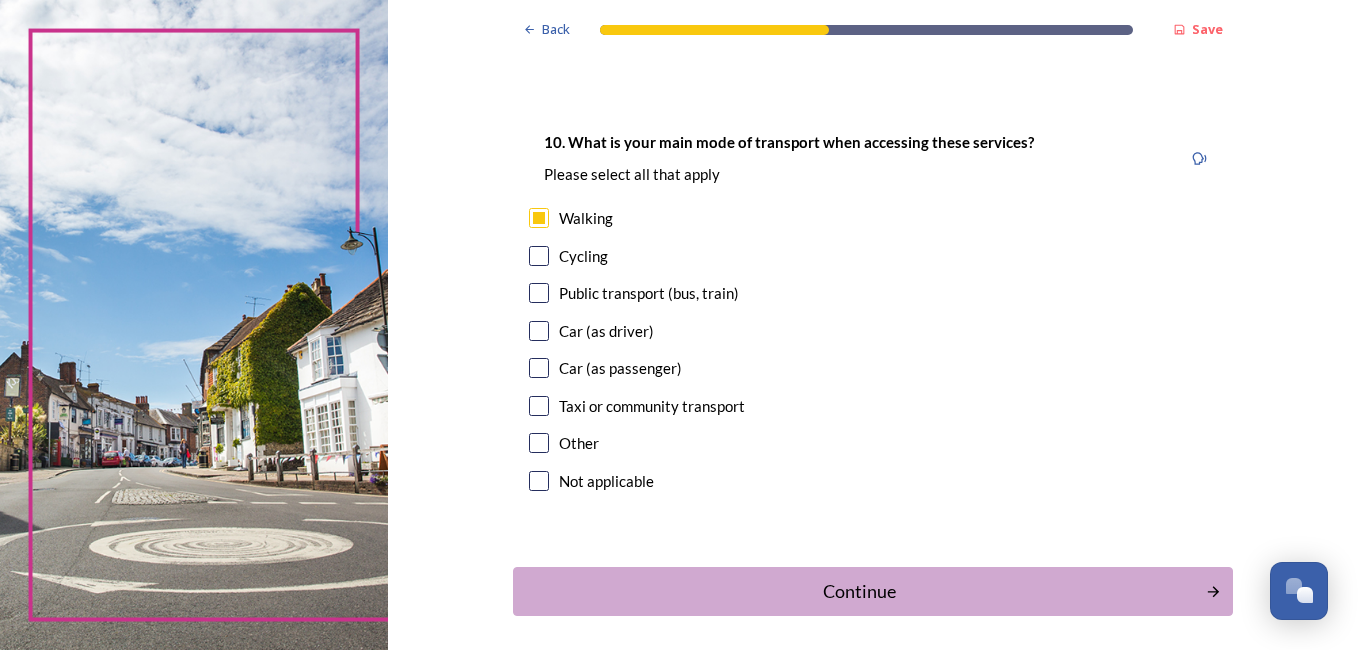 scroll, scrollTop: 1882, scrollLeft: 0, axis: vertical 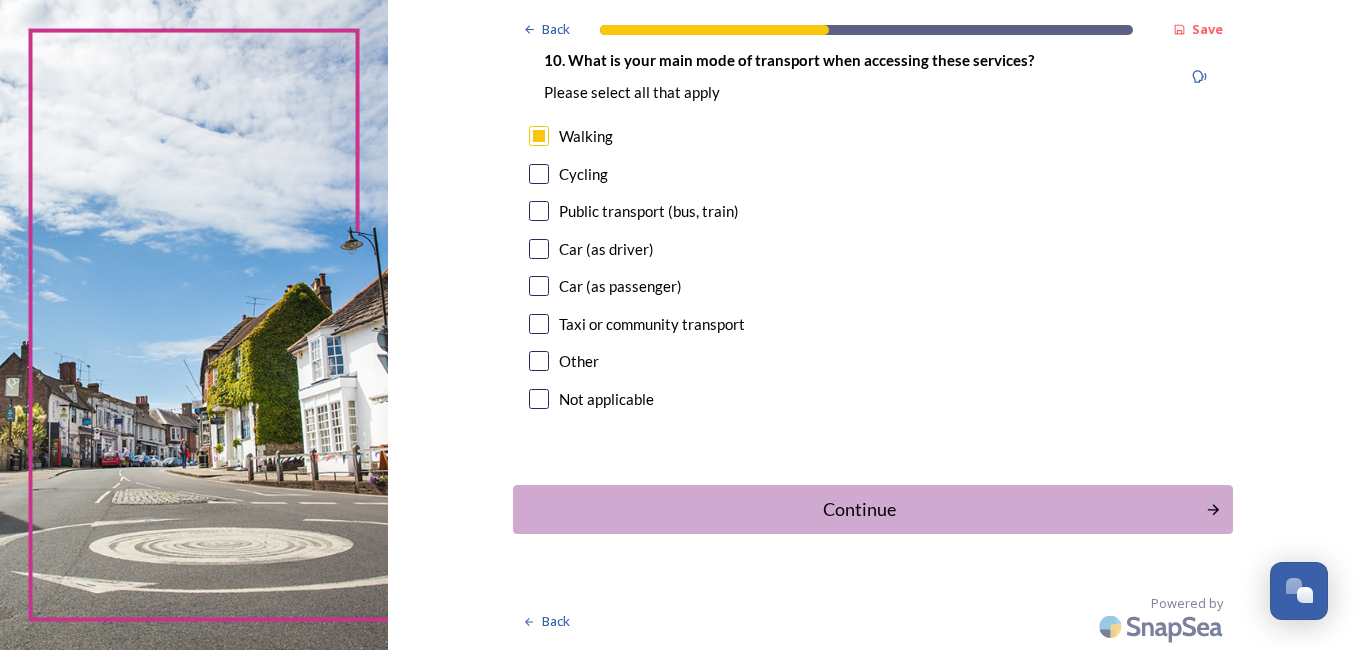 click on "Continue" at bounding box center (873, 509) 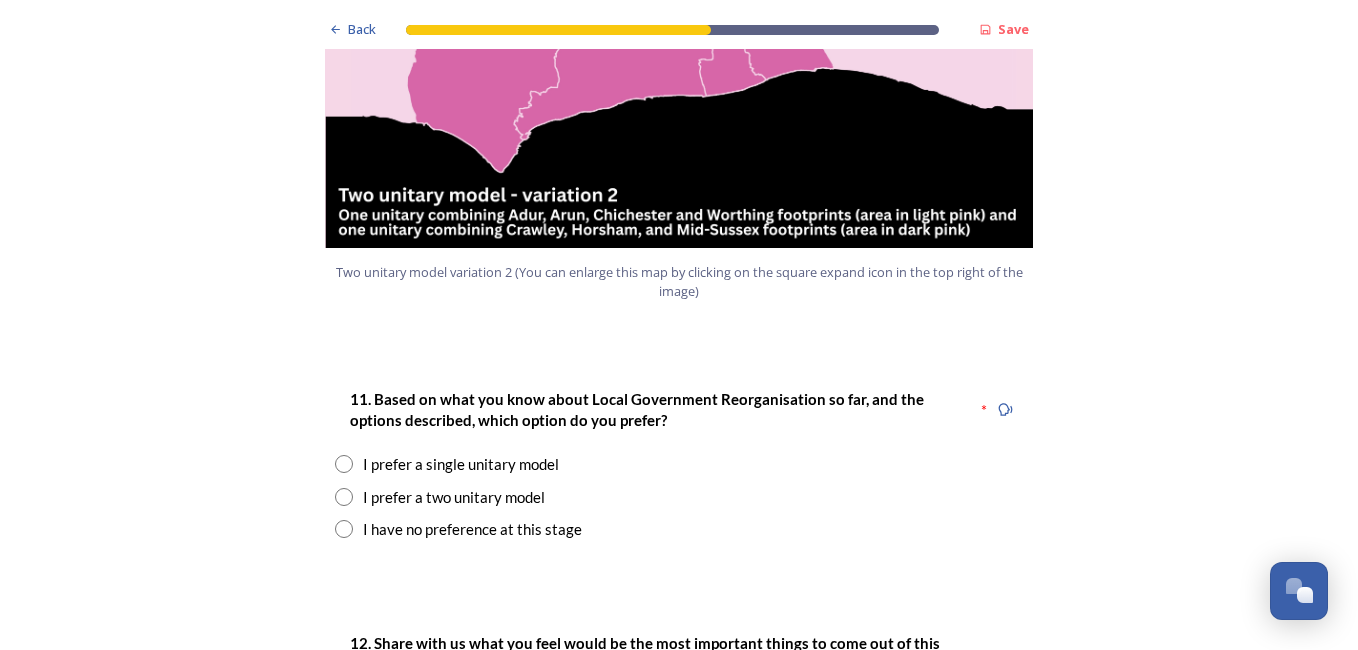scroll, scrollTop: 2400, scrollLeft: 0, axis: vertical 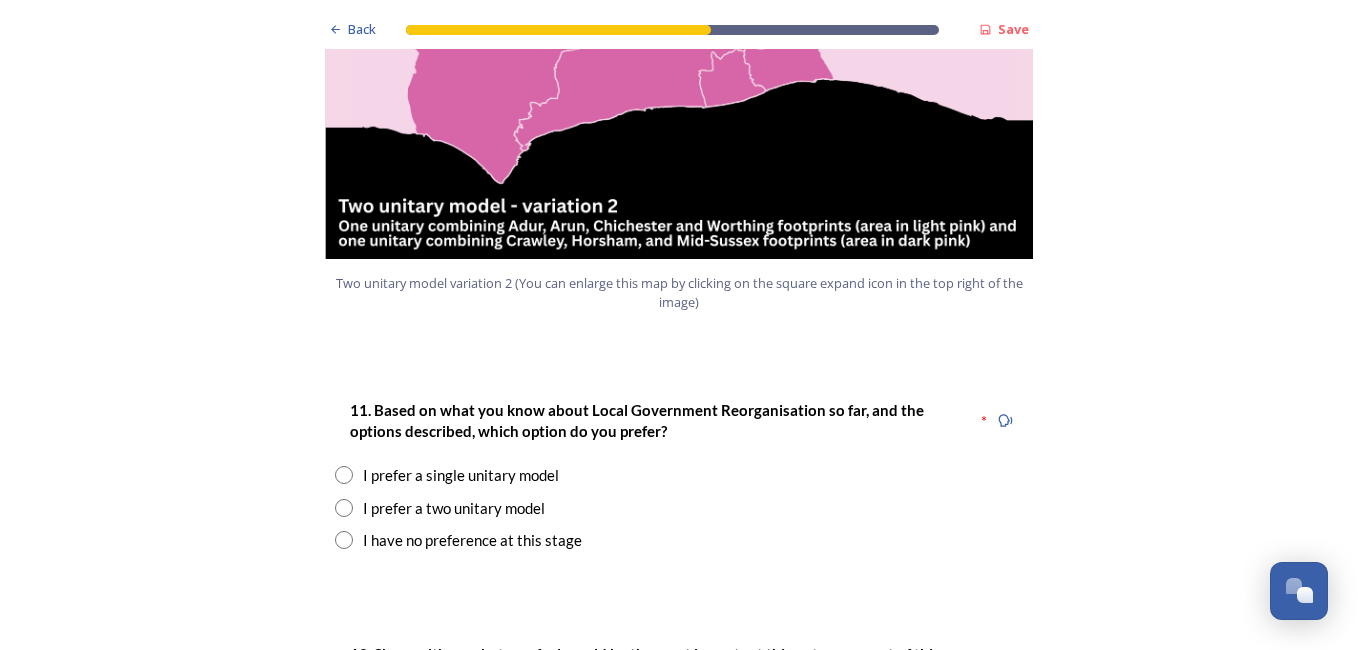 click on "I prefer a single unitary model" at bounding box center (679, 475) 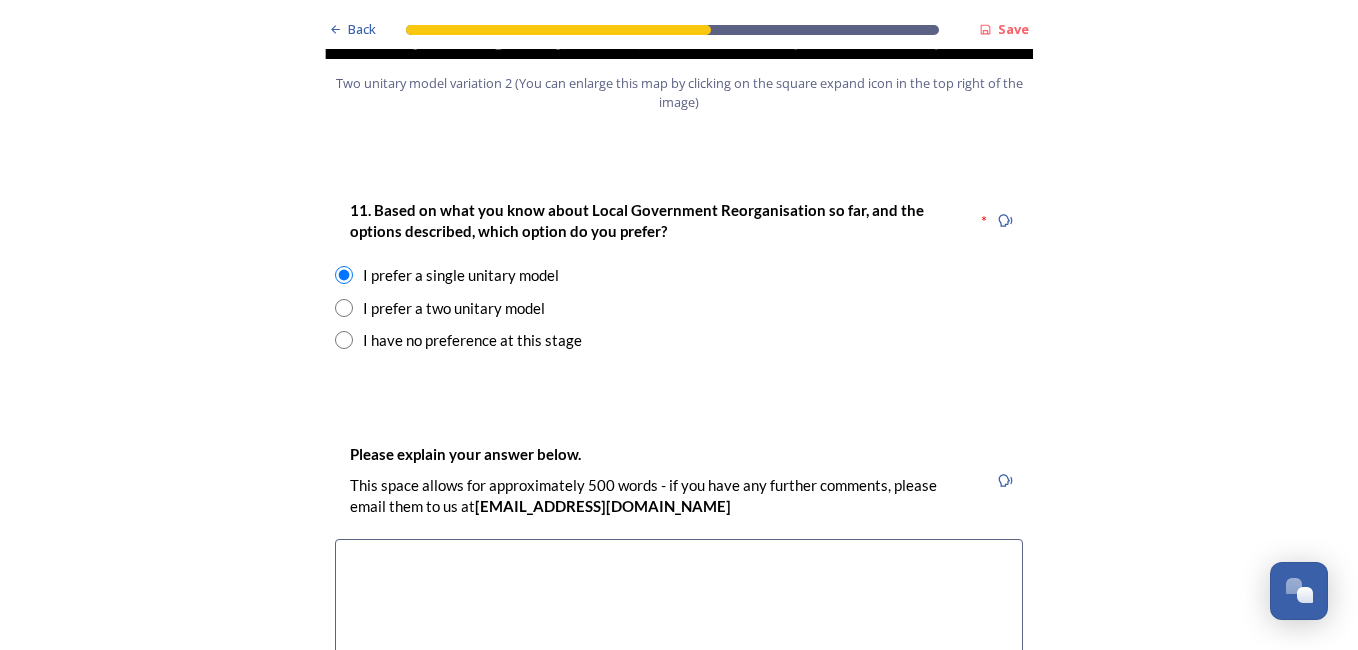 scroll, scrollTop: 2700, scrollLeft: 0, axis: vertical 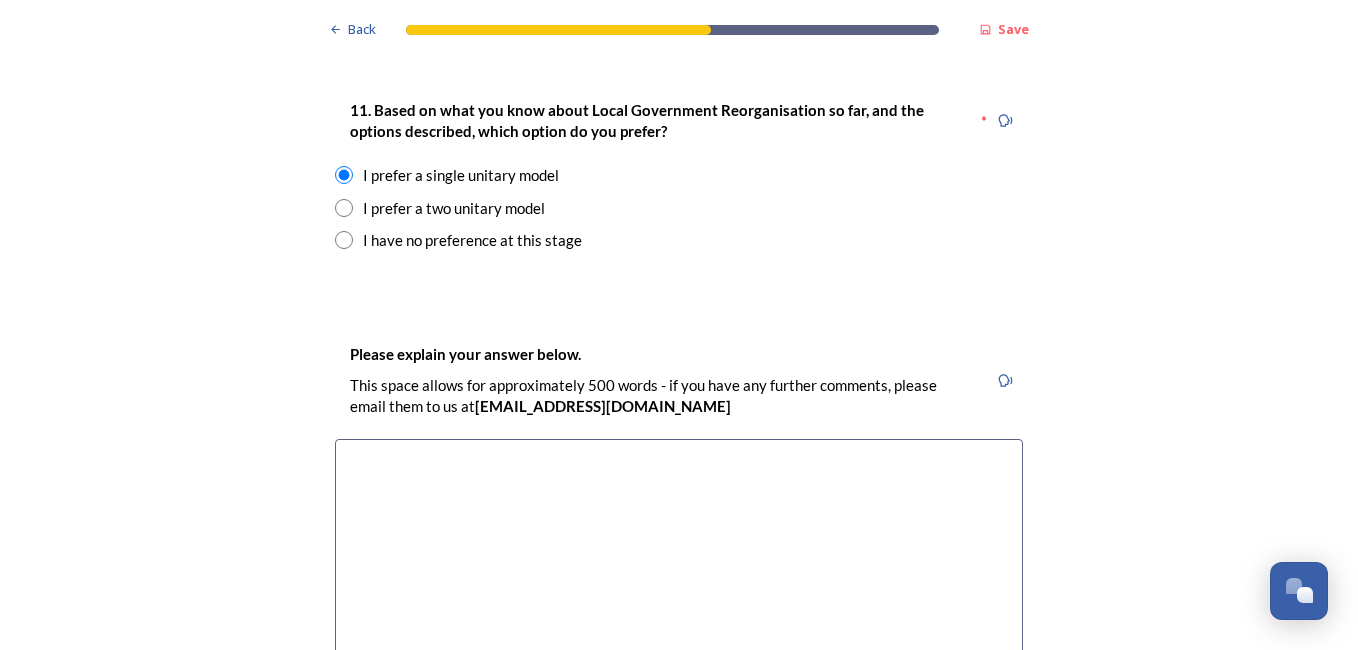 click at bounding box center (679, 551) 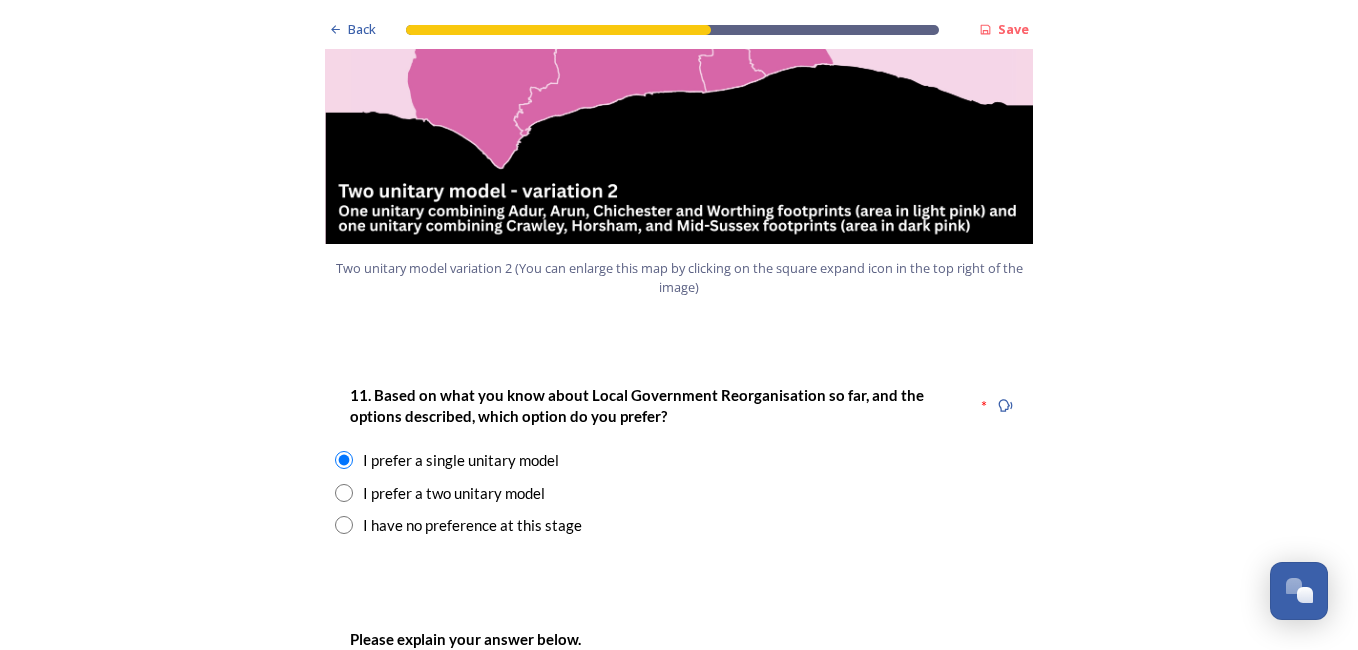 scroll, scrollTop: 2600, scrollLeft: 0, axis: vertical 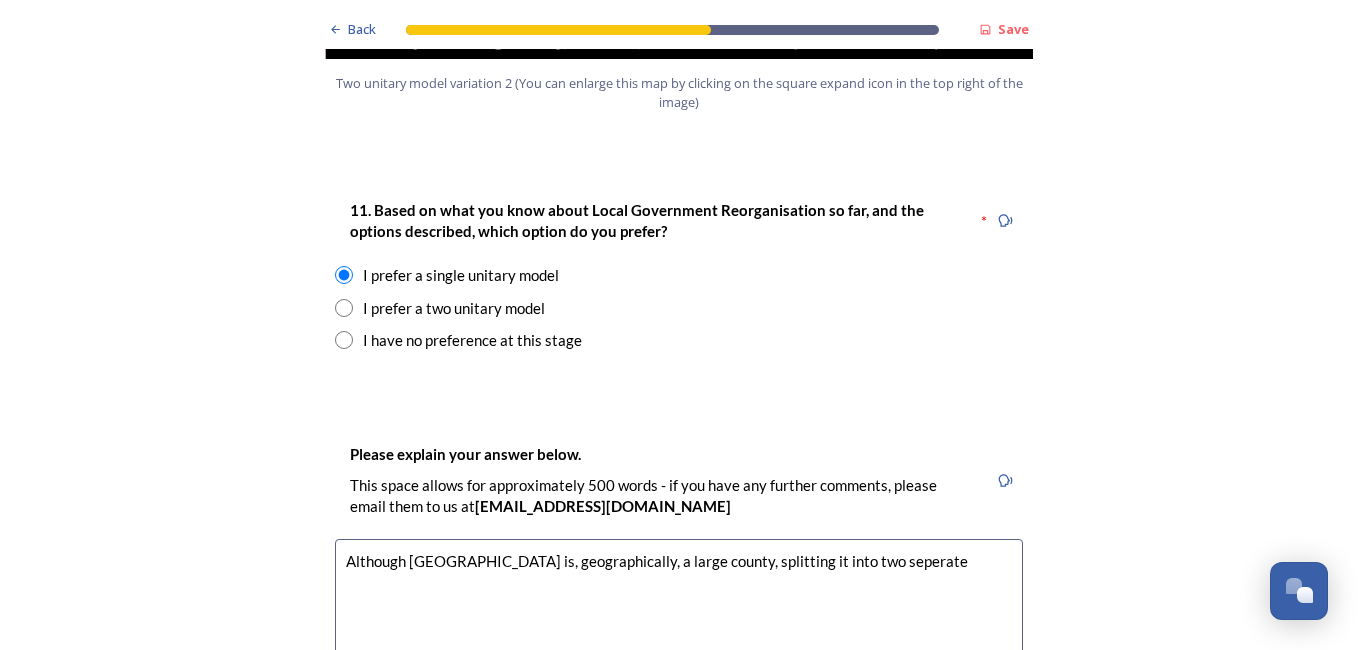 click on "Although West Sussex is, geographically, a large county, splitting it into two seperate" at bounding box center [679, 651] 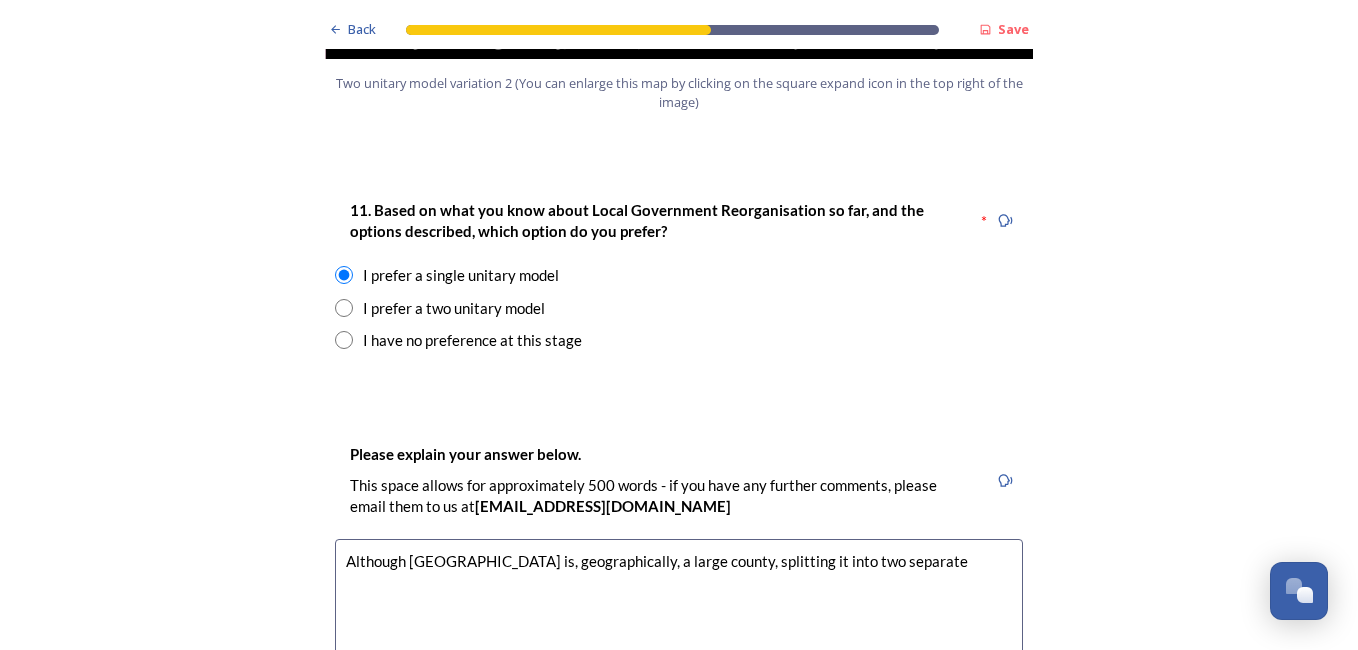 click on "Although West Sussex is, geographically, a large county, splitting it into two separate" at bounding box center [679, 651] 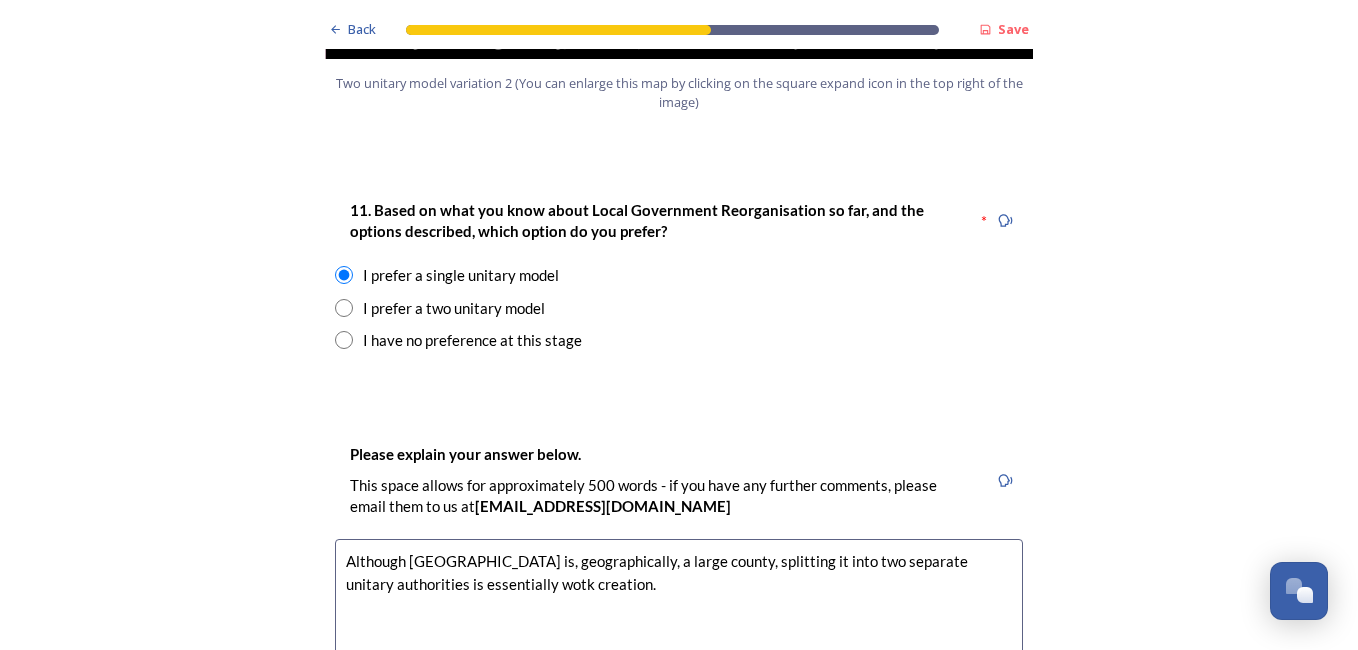 click on "Although West Sussex is, geographically, a large county, splitting it into two separate unitary authorities is essentially wotk creation." at bounding box center [679, 651] 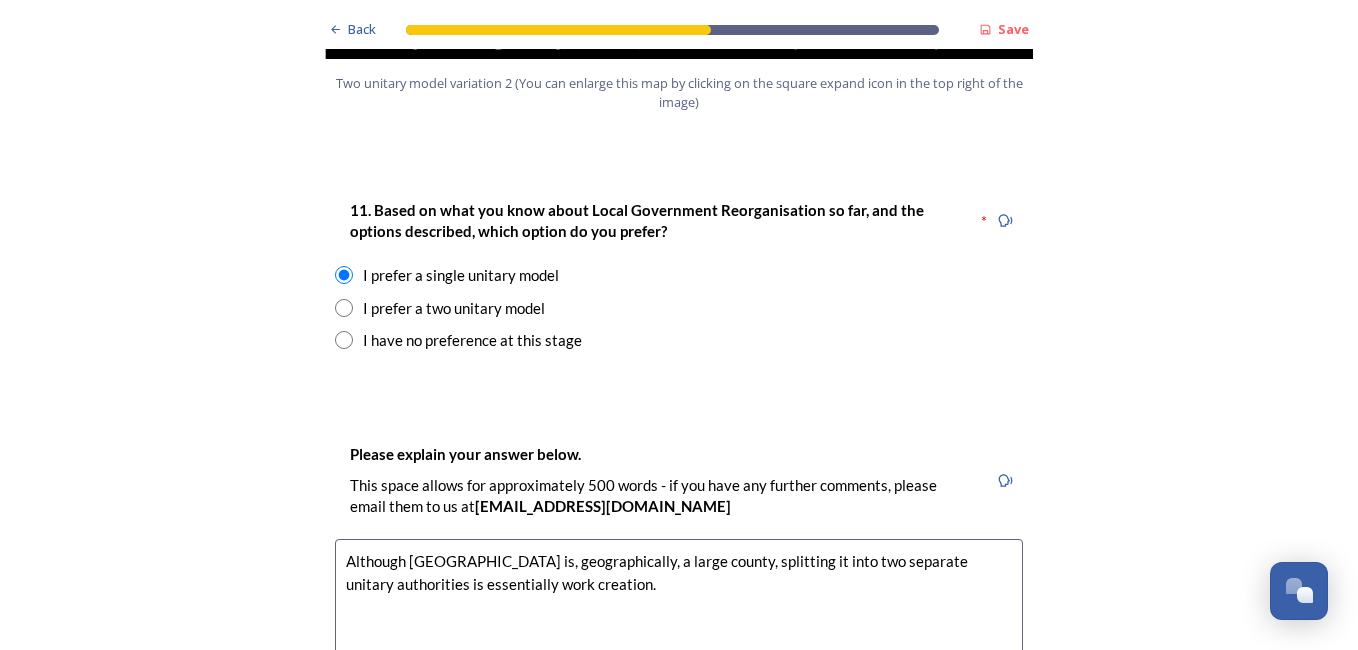 click on "Although West Sussex is, geographically, a large county, splitting it into two separate unitary authorities is essentially work creation." at bounding box center [679, 651] 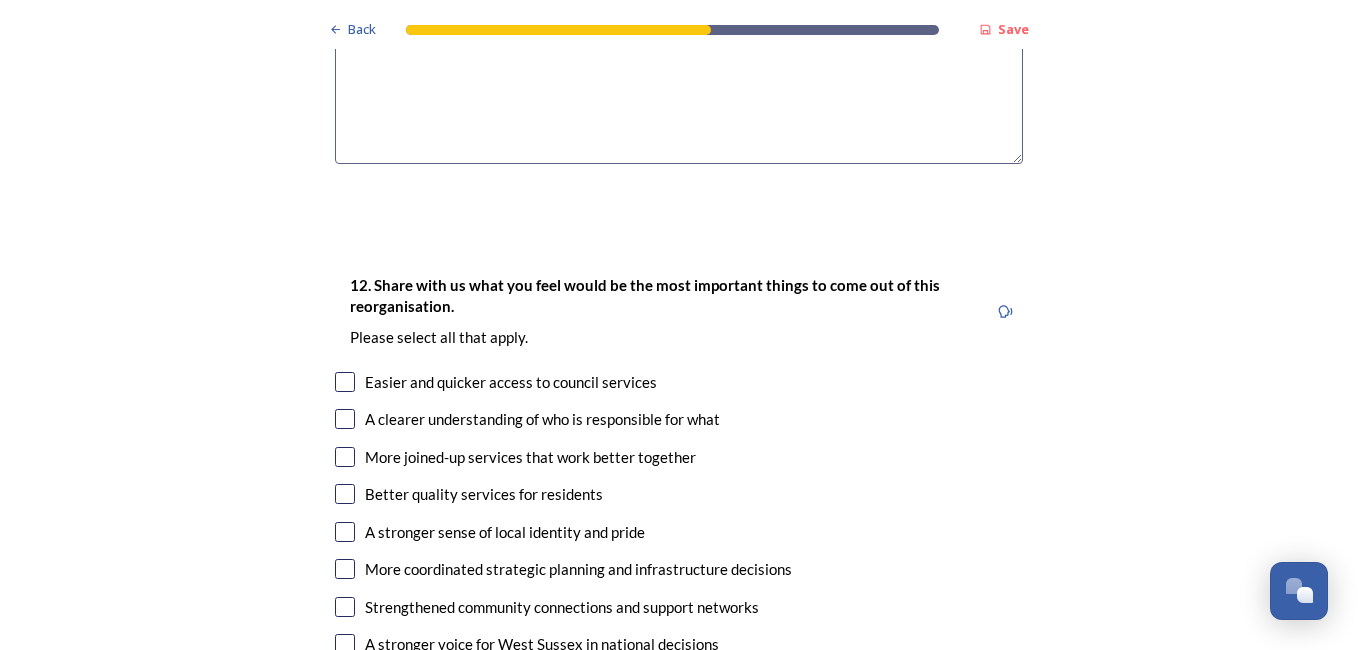 scroll, scrollTop: 3300, scrollLeft: 0, axis: vertical 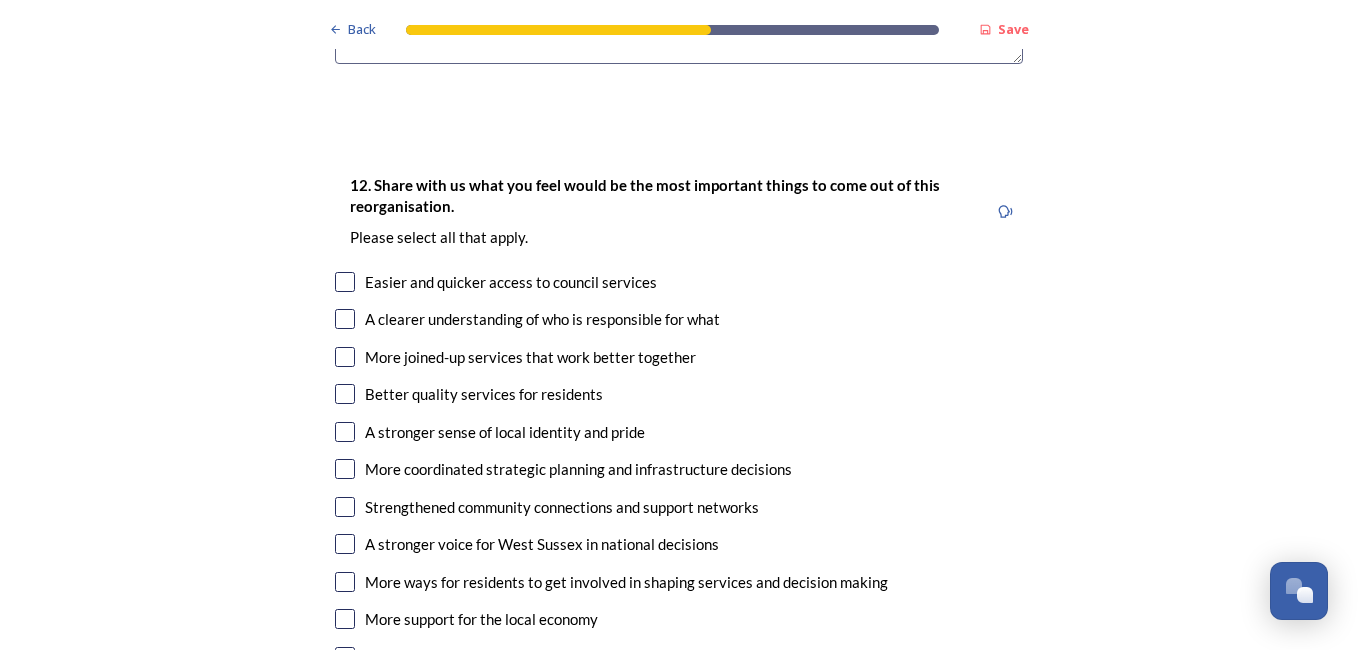 type on "Although West Sussex is, geographically, a large county, splitting it into two separate unitary authorities is essentially work creation.  WSCC currently exists as a single authority, I see no reason to change that." 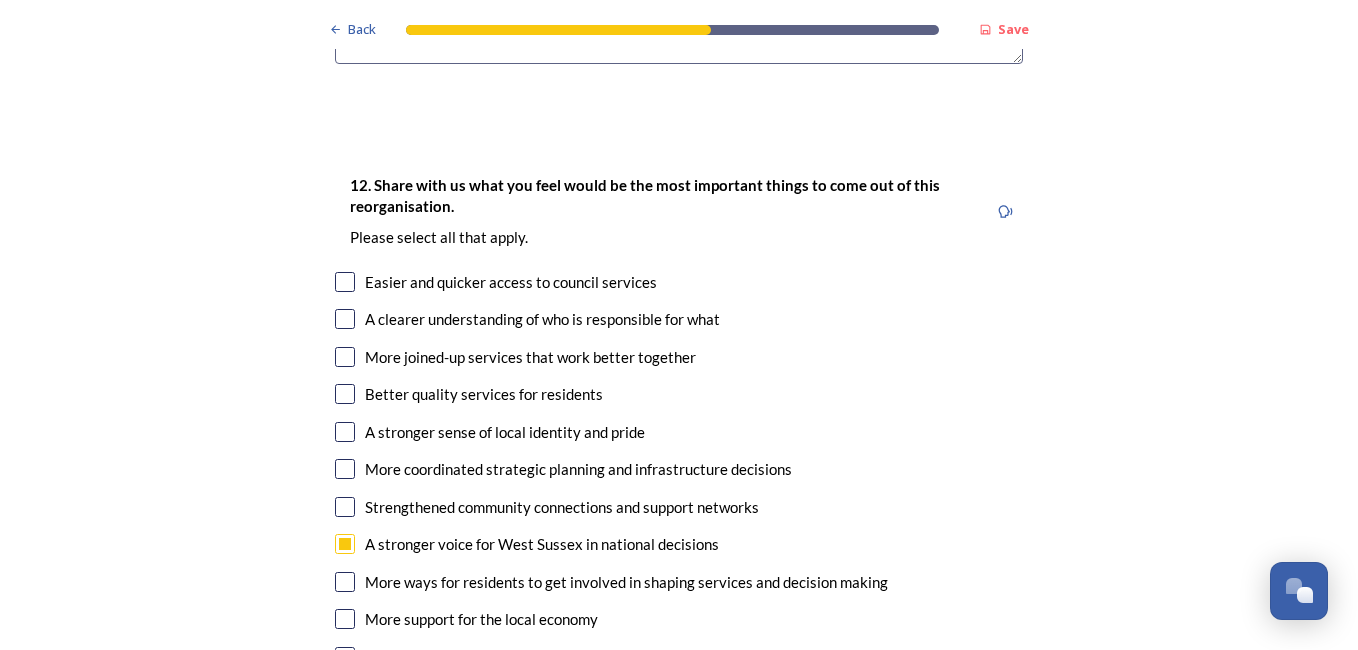 click at bounding box center (345, 469) 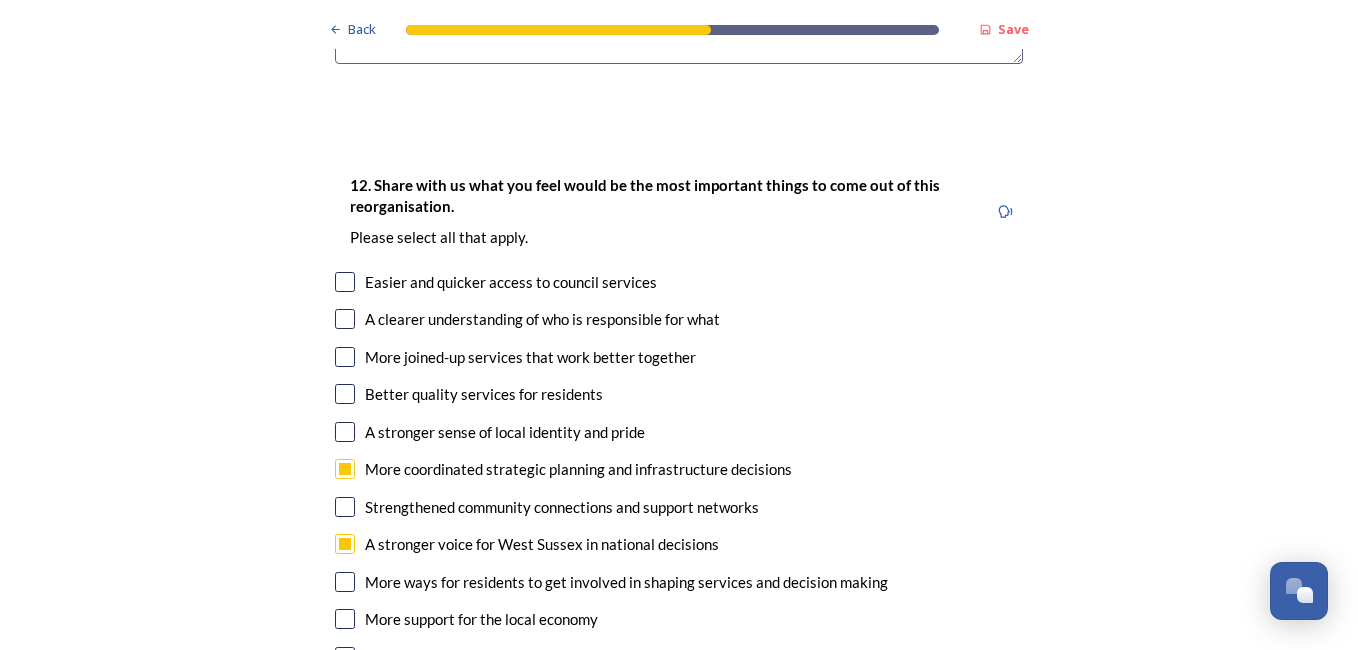 click at bounding box center (345, 319) 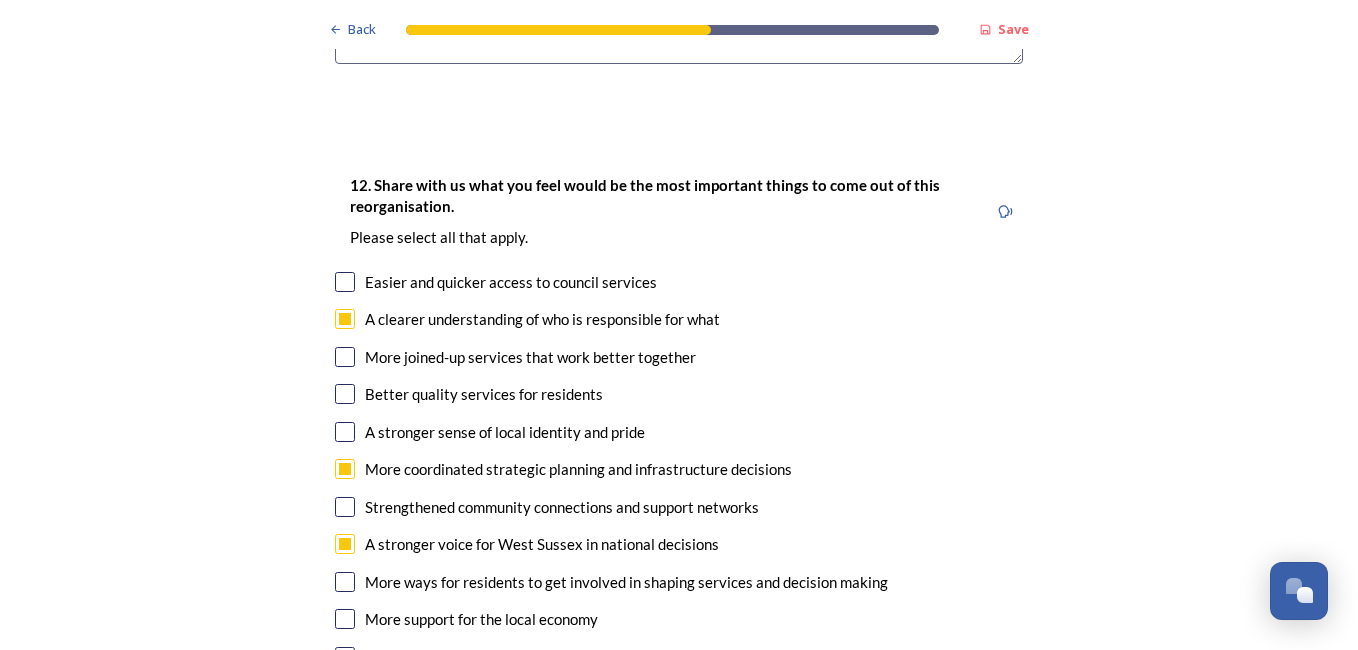 click at bounding box center (345, 582) 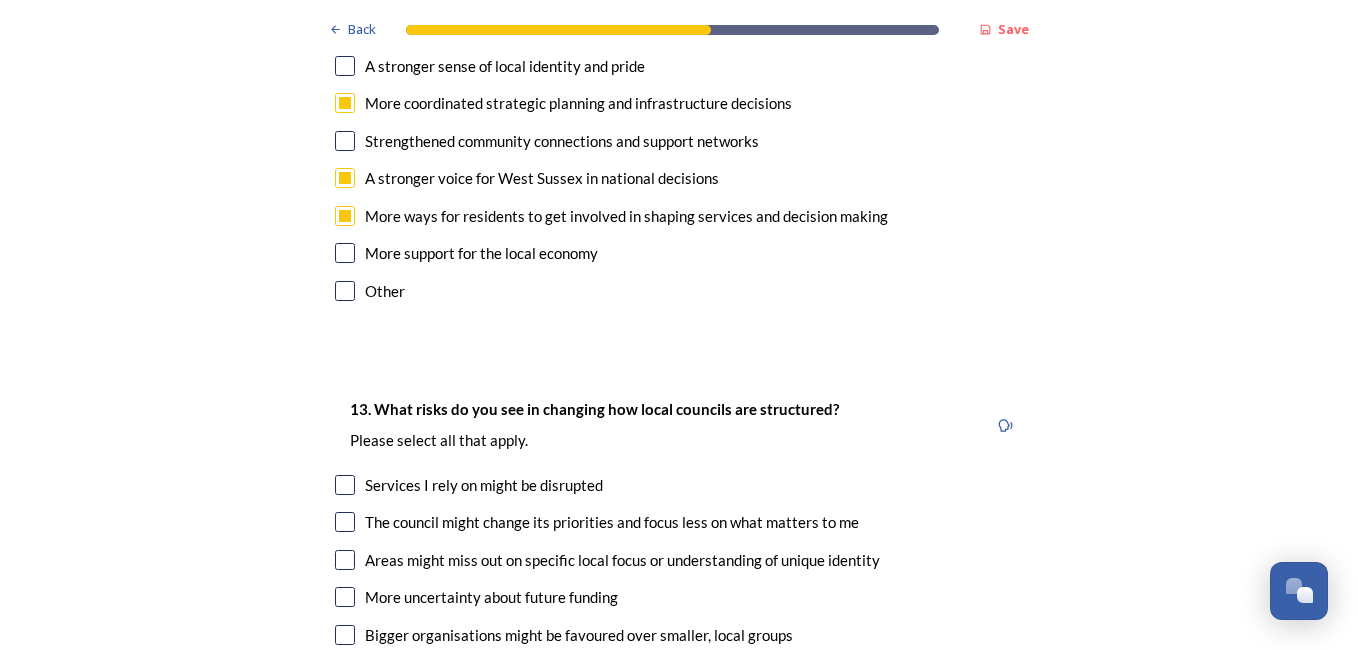 scroll, scrollTop: 3800, scrollLeft: 0, axis: vertical 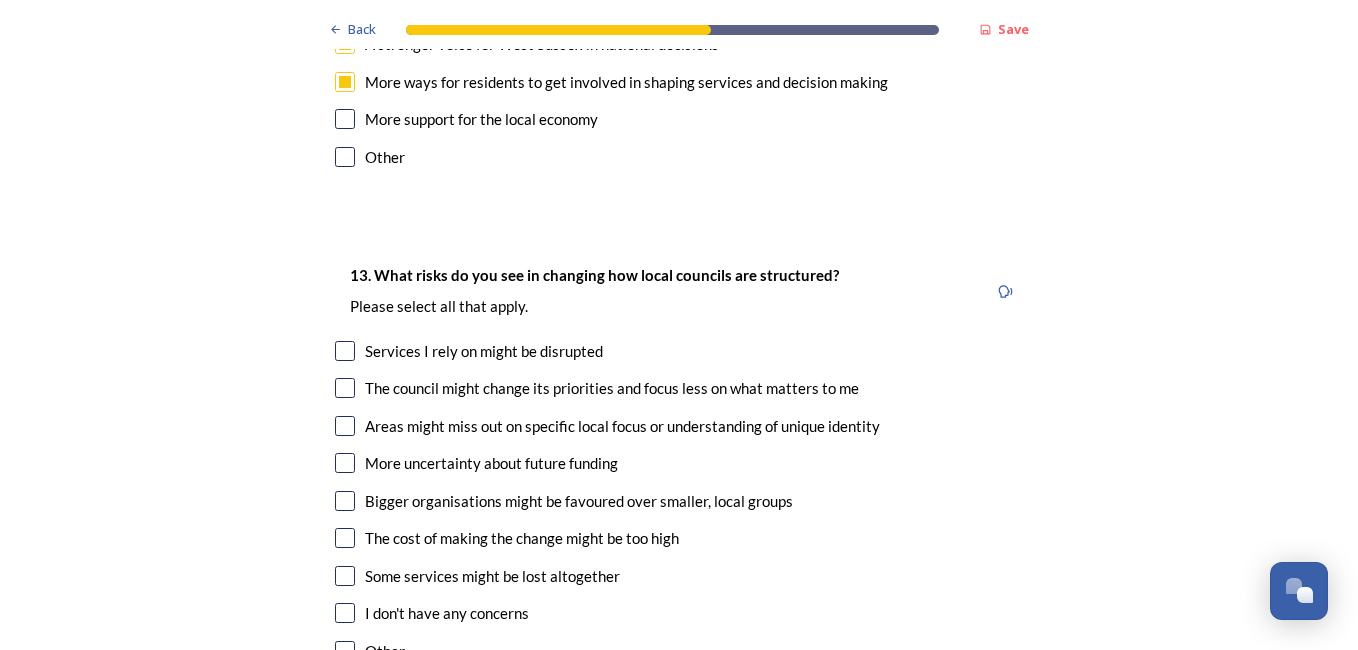click at bounding box center [345, 388] 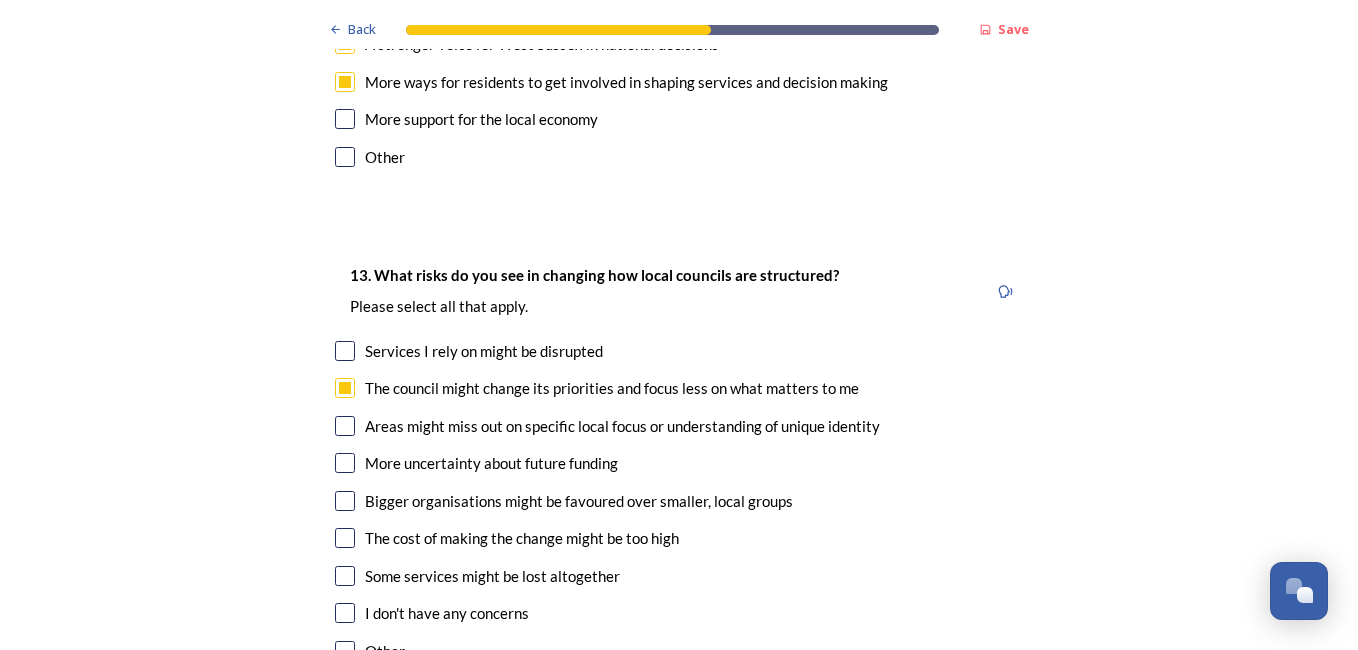 click at bounding box center (345, 426) 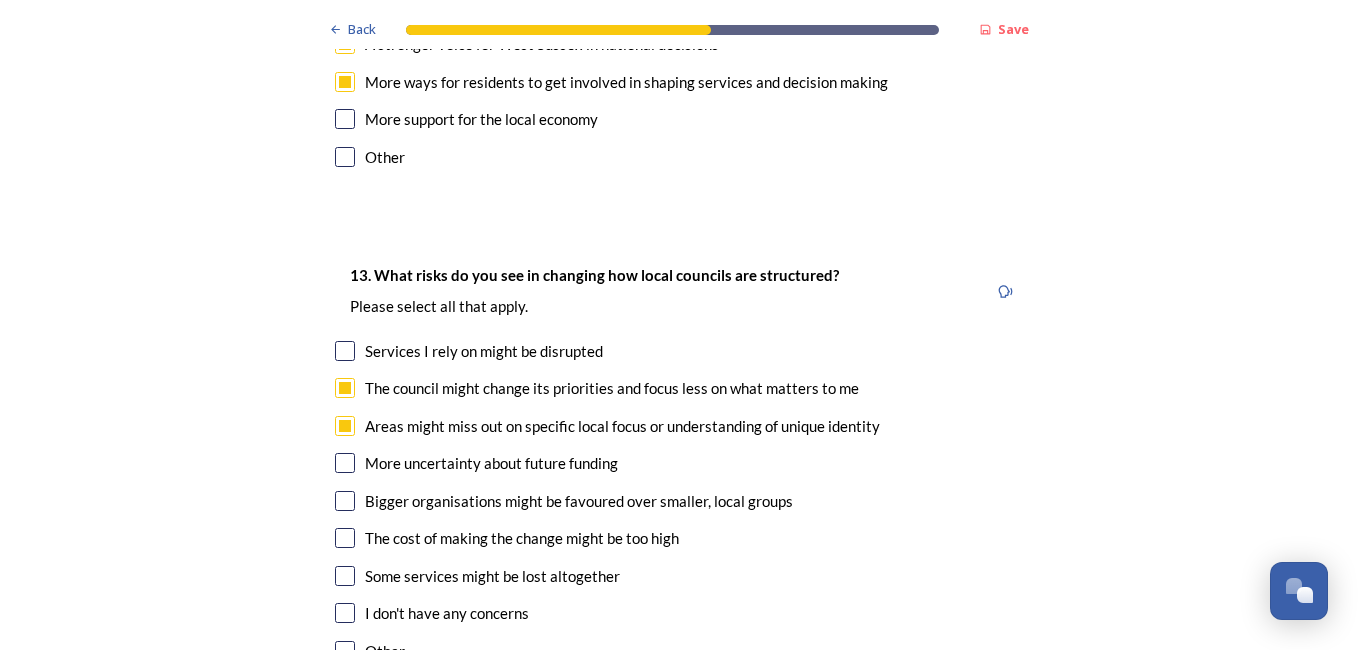 click at bounding box center (345, 576) 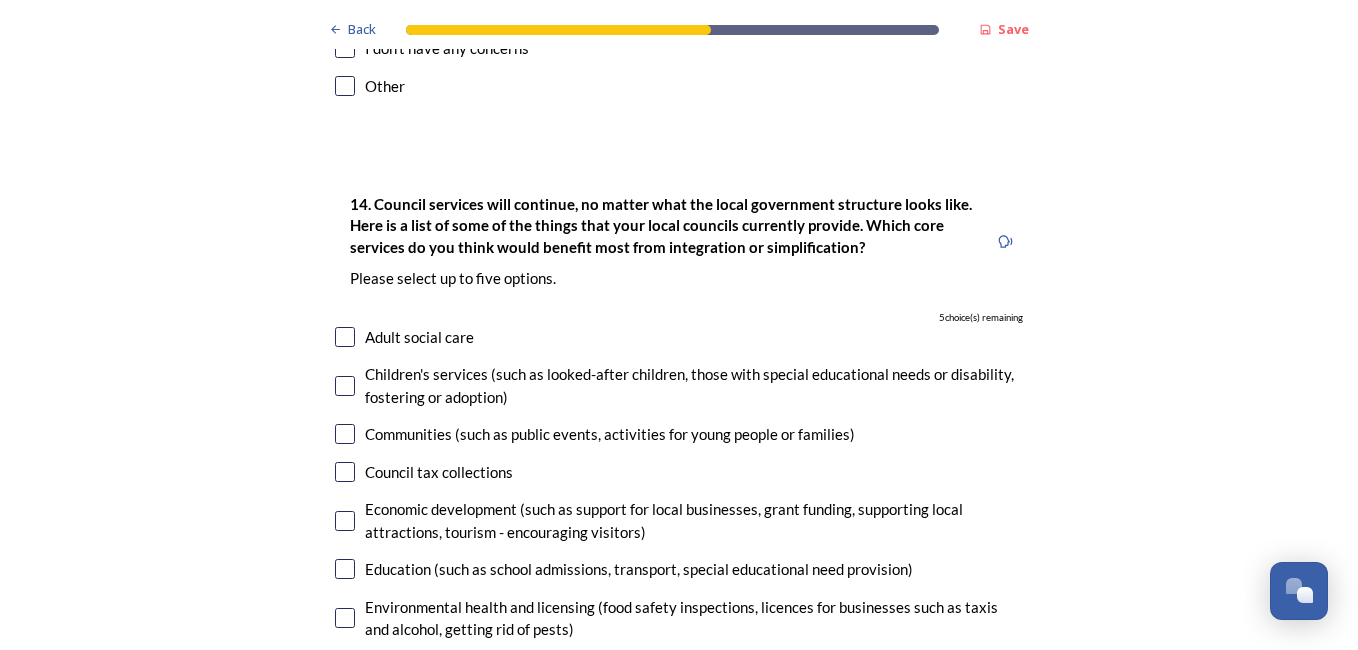 scroll, scrollTop: 4400, scrollLeft: 0, axis: vertical 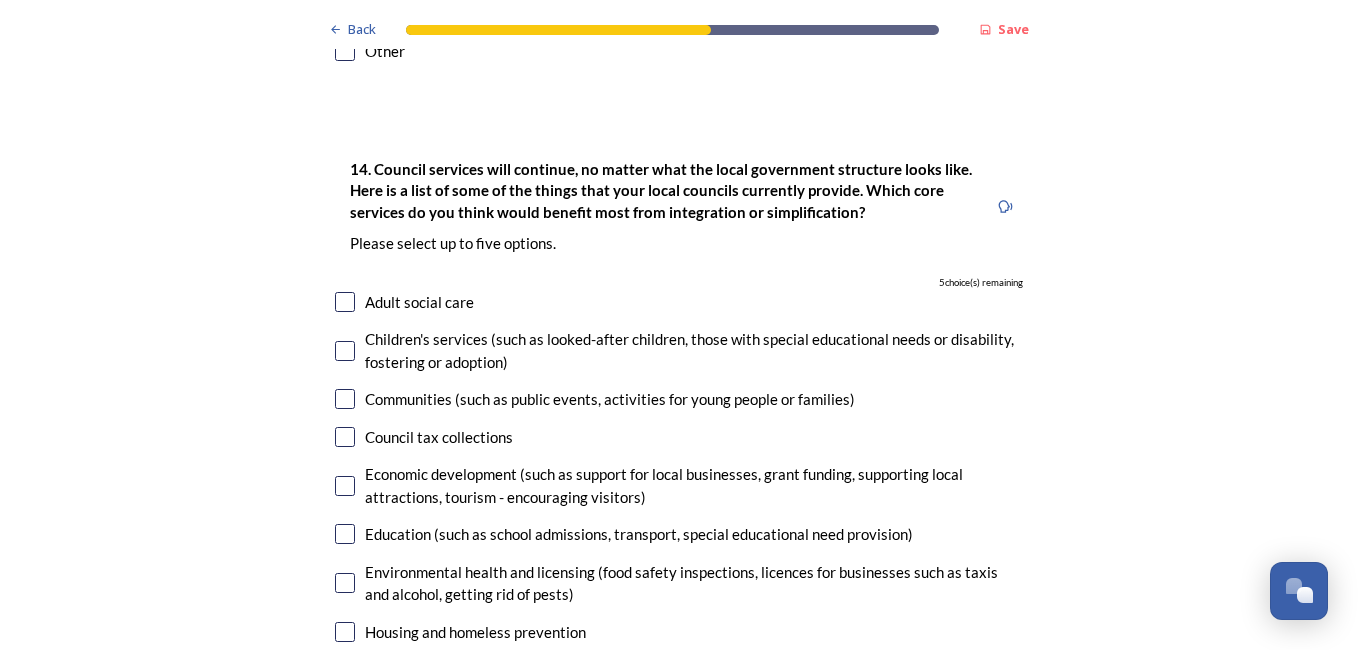click on "Adult social care" at bounding box center [679, 302] 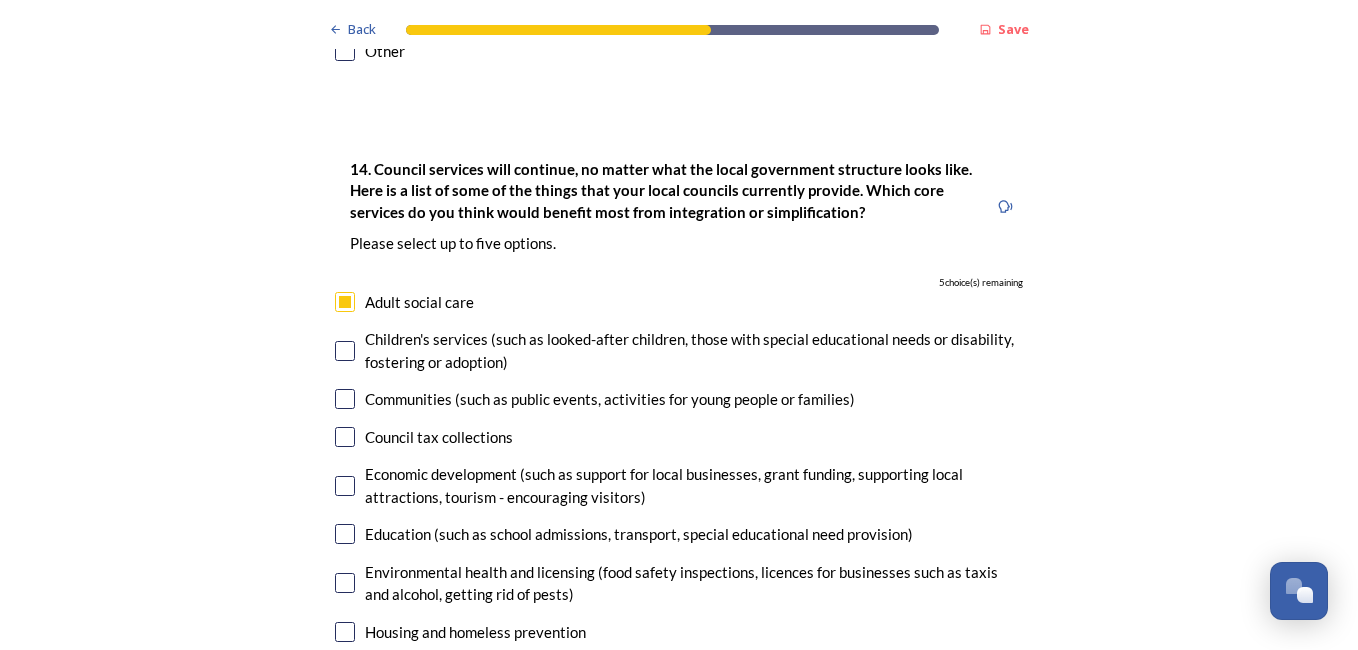 checkbox on "true" 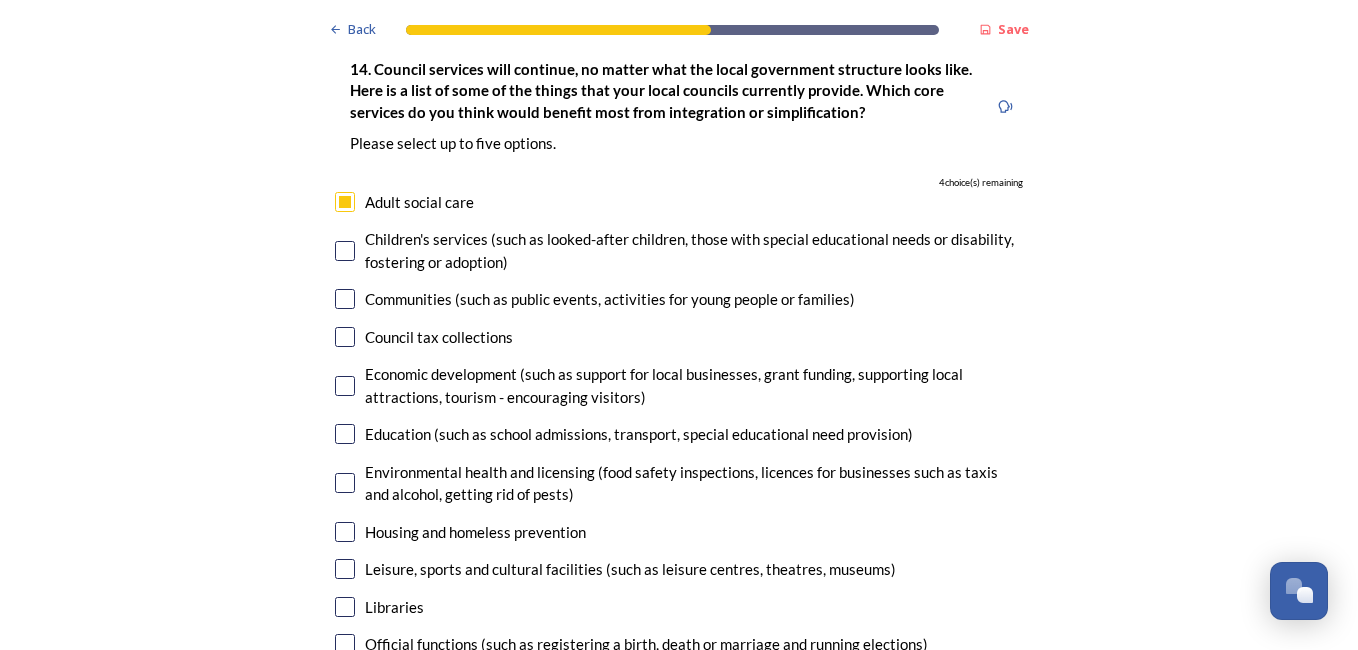 scroll, scrollTop: 4600, scrollLeft: 0, axis: vertical 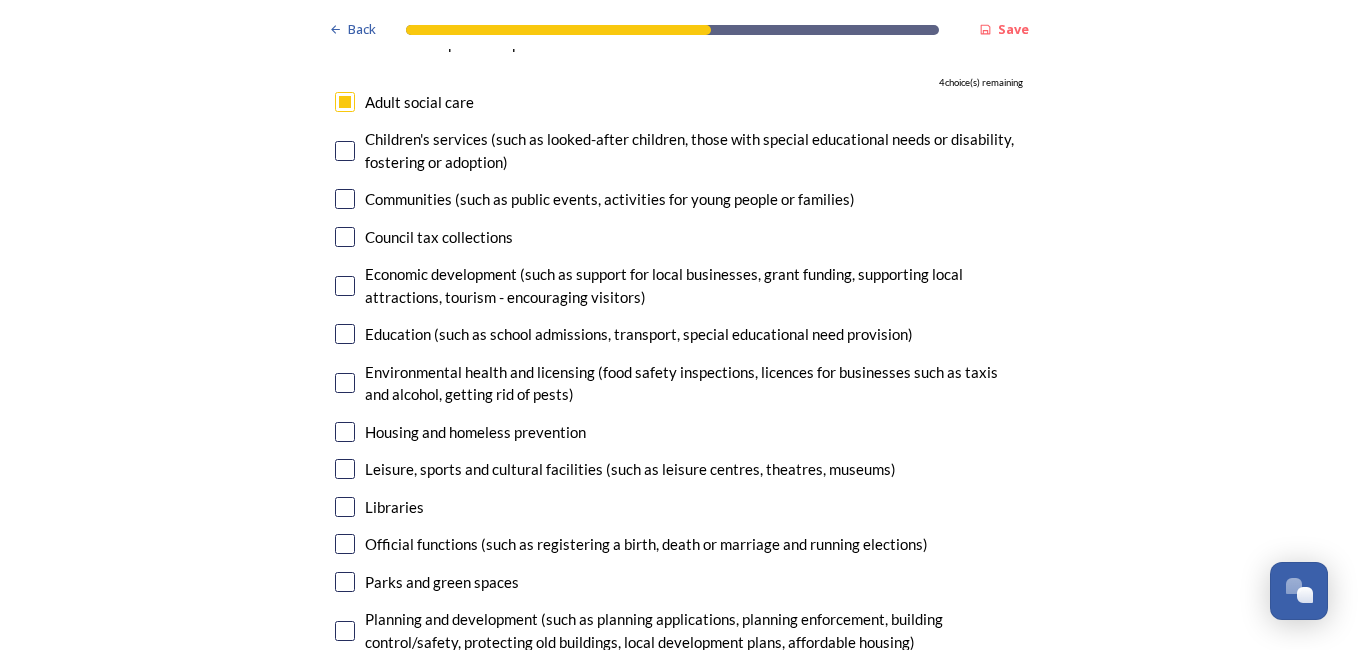 click at bounding box center (345, 507) 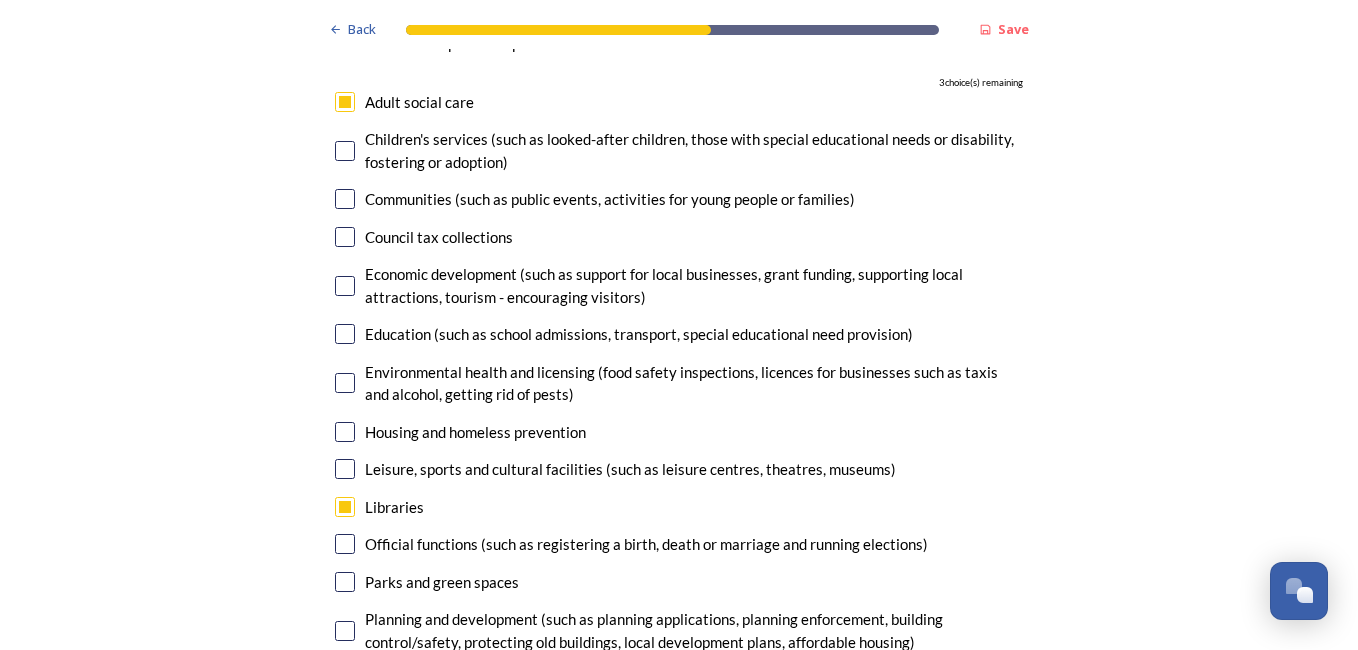 scroll, scrollTop: 4700, scrollLeft: 0, axis: vertical 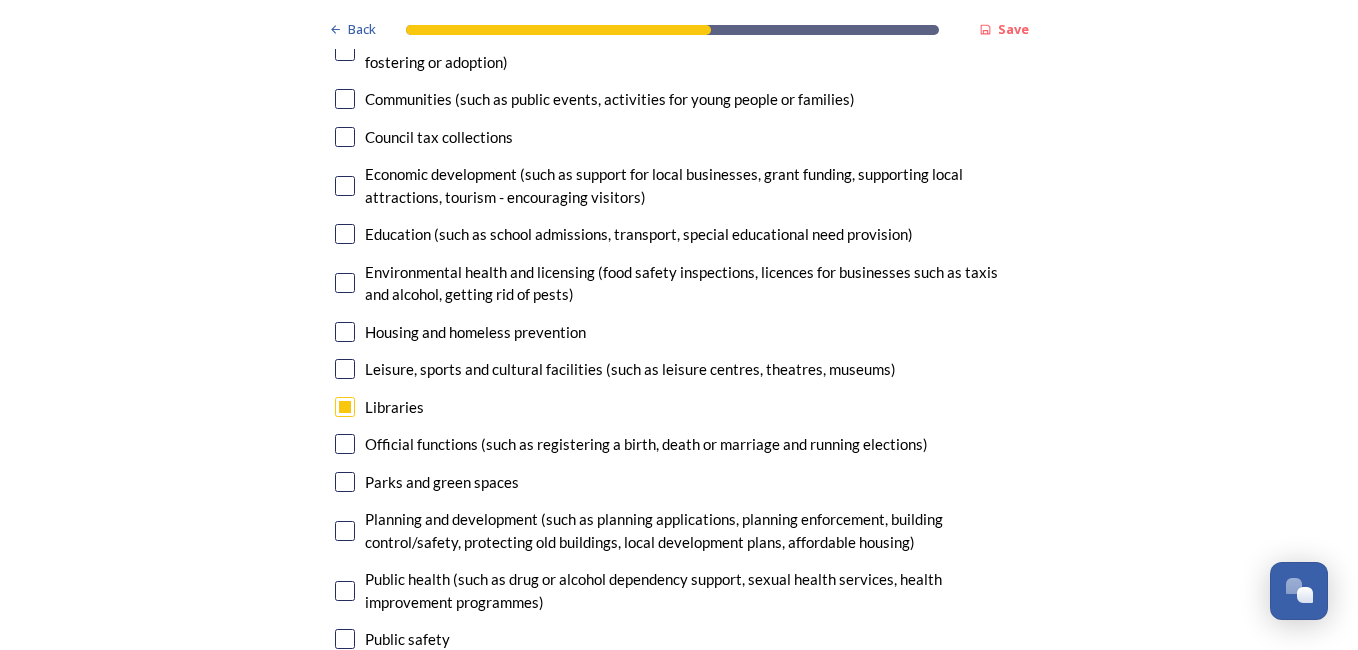 click at bounding box center [345, 591] 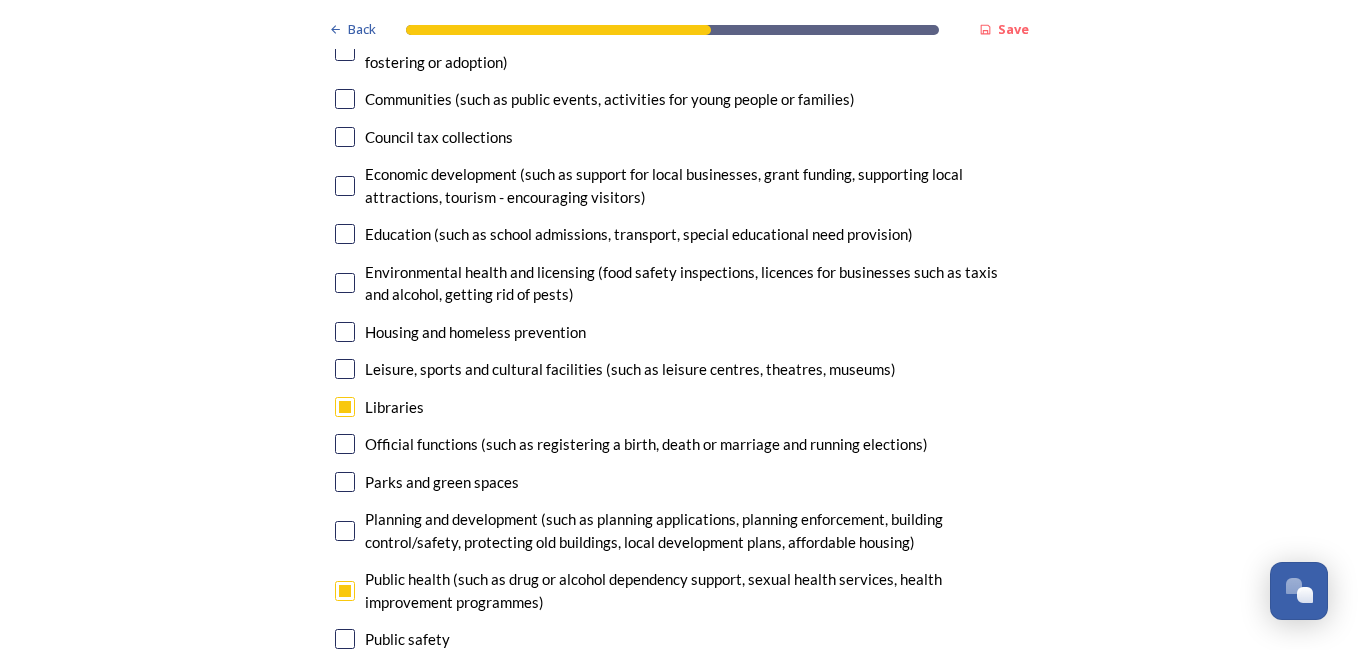 click at bounding box center [345, 531] 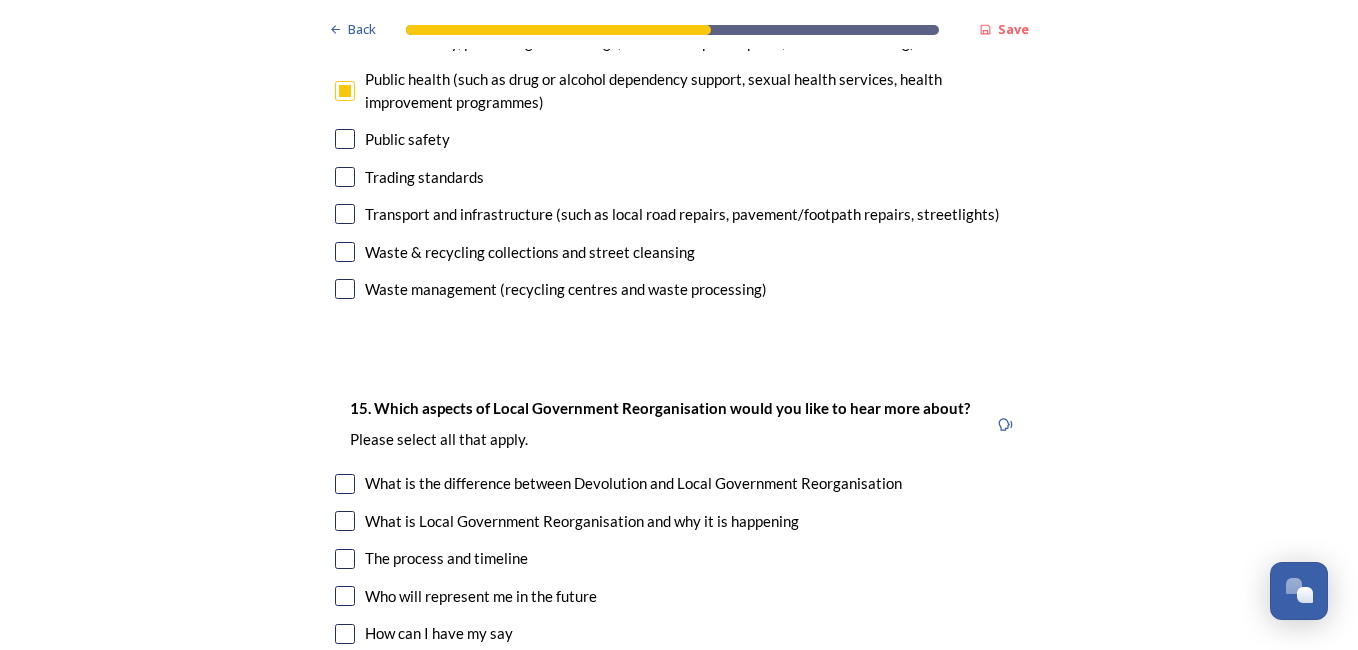scroll, scrollTop: 5300, scrollLeft: 0, axis: vertical 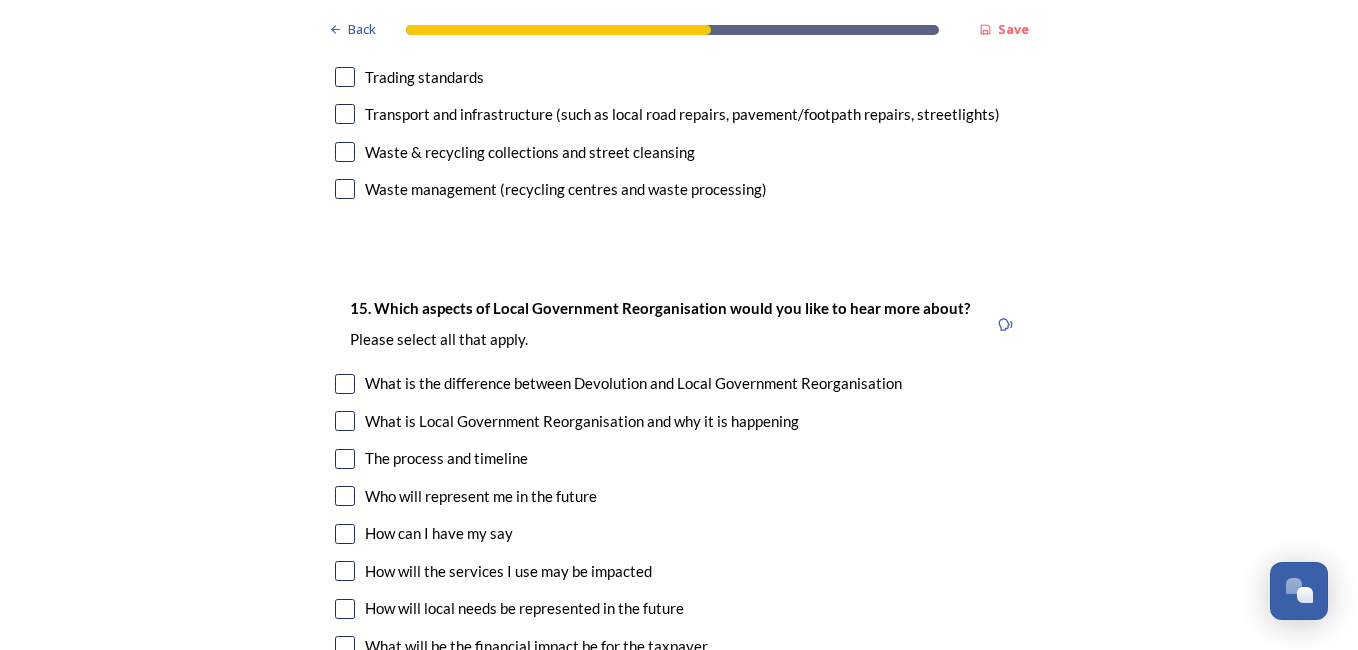 click at bounding box center [345, 384] 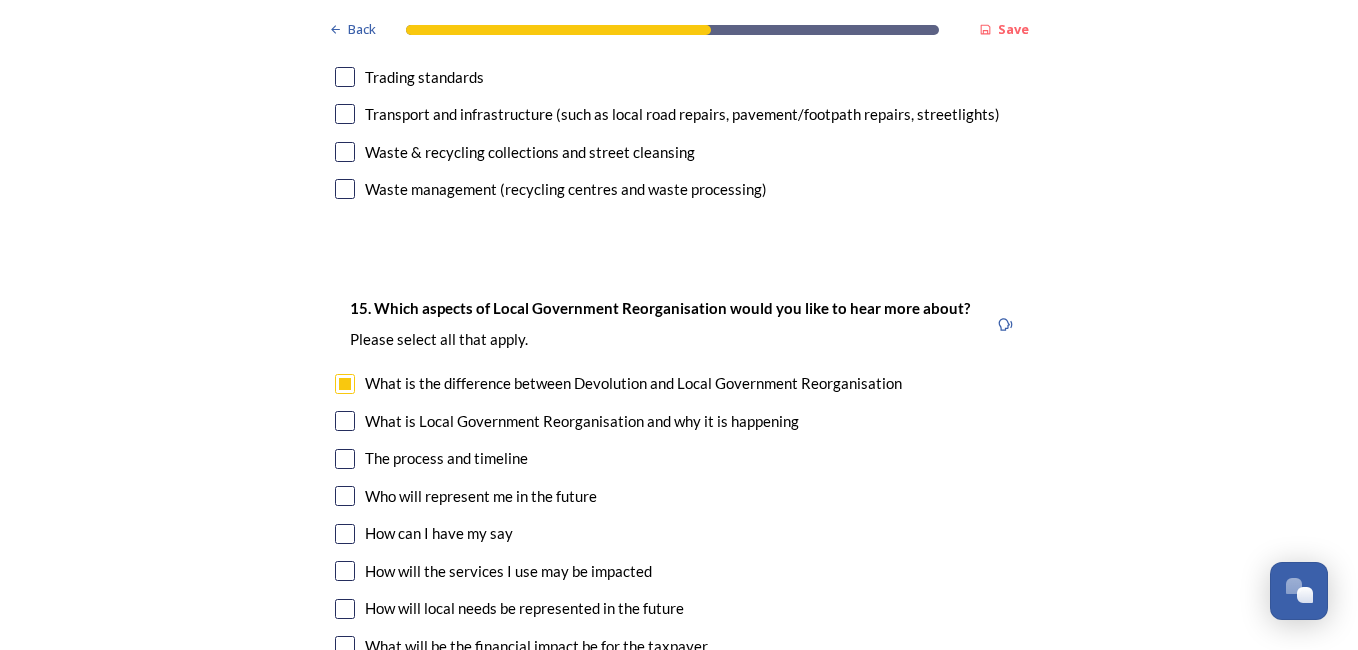 click at bounding box center (345, 421) 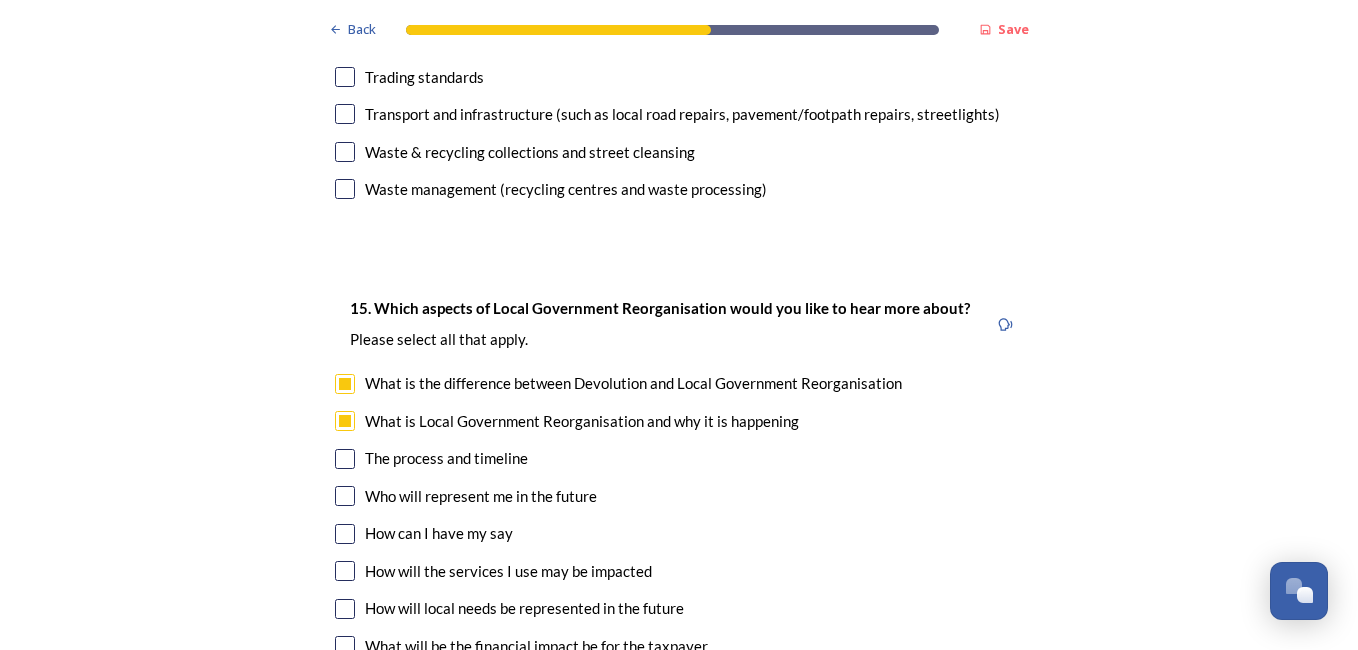 click at bounding box center (345, 459) 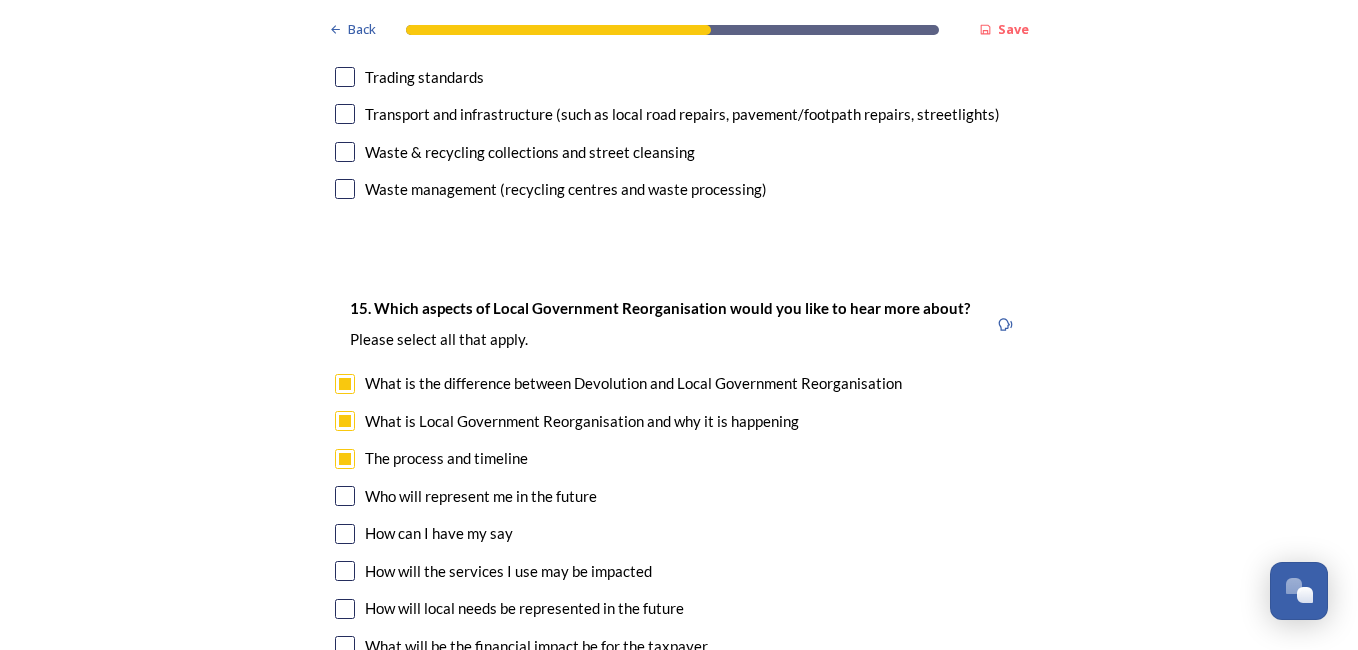 scroll, scrollTop: 5400, scrollLeft: 0, axis: vertical 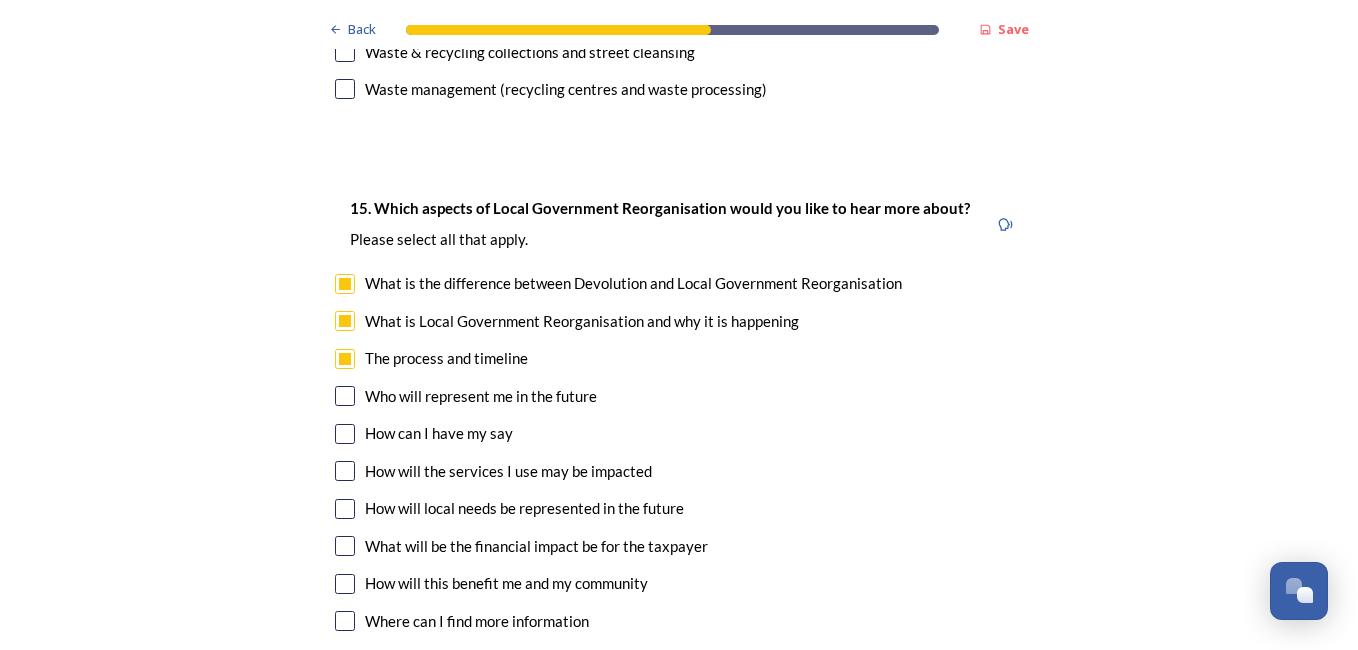 click at bounding box center (345, 471) 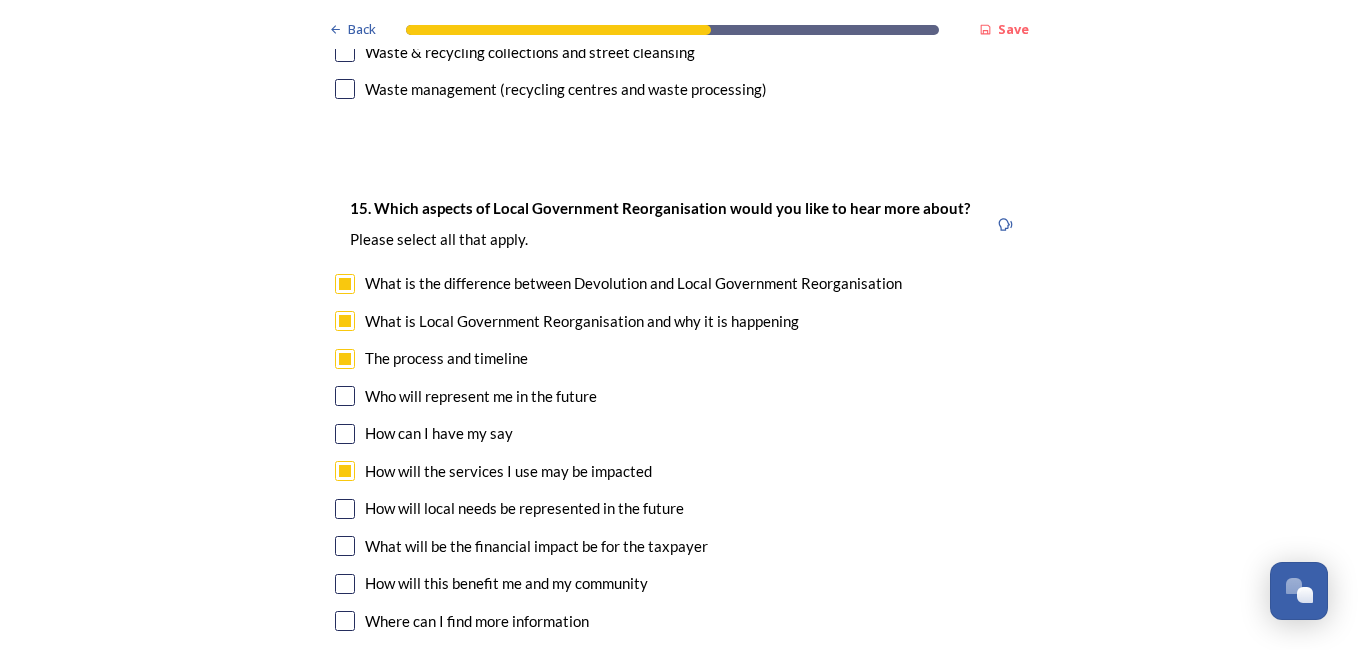 click on "15. Which aspects of Local Government Reorganisation would you like to hear more about? ﻿Please select all that apply.   What is the difference between Devolution and Local Government Reorganisation What is Local Government Reorganisation and why it is happening The process and timeline Who will represent me in the future How can I have my say How will the services I use may be impacted How will local needs be represented in the future What will be the financial impact be for the taxpayer How will this benefit me and my community Where can I find more information" at bounding box center [679, 417] 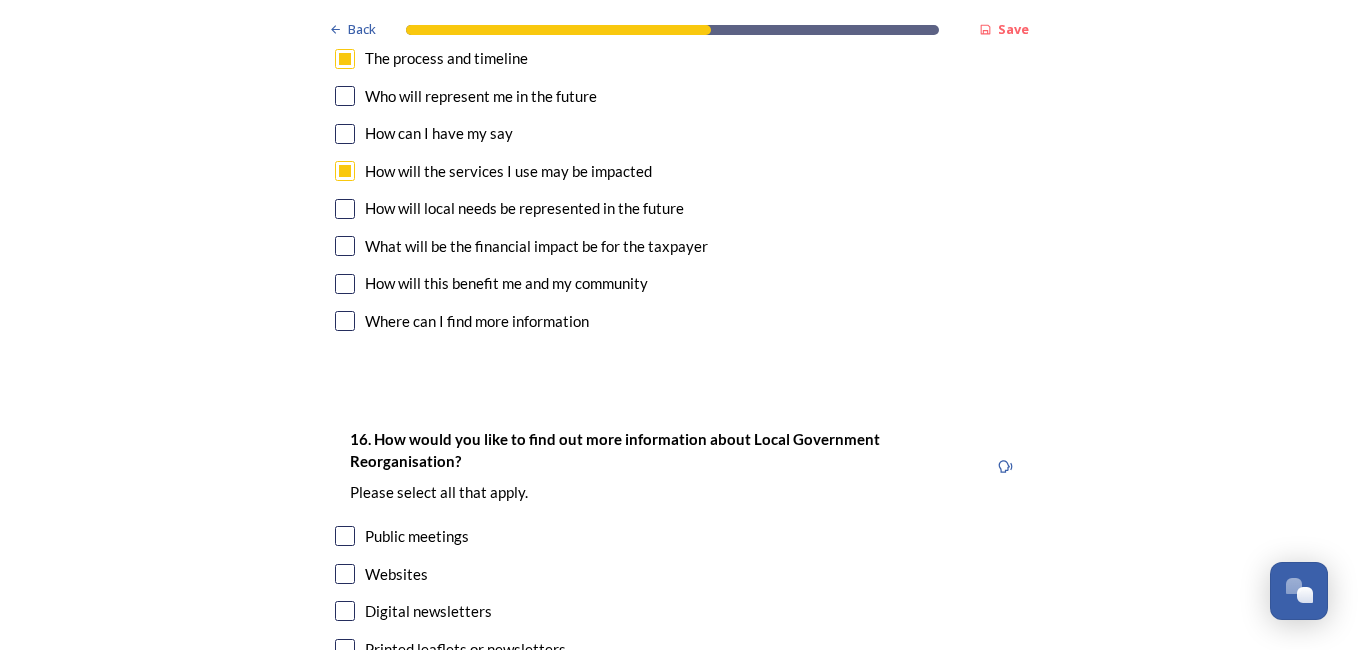 scroll, scrollTop: 5800, scrollLeft: 0, axis: vertical 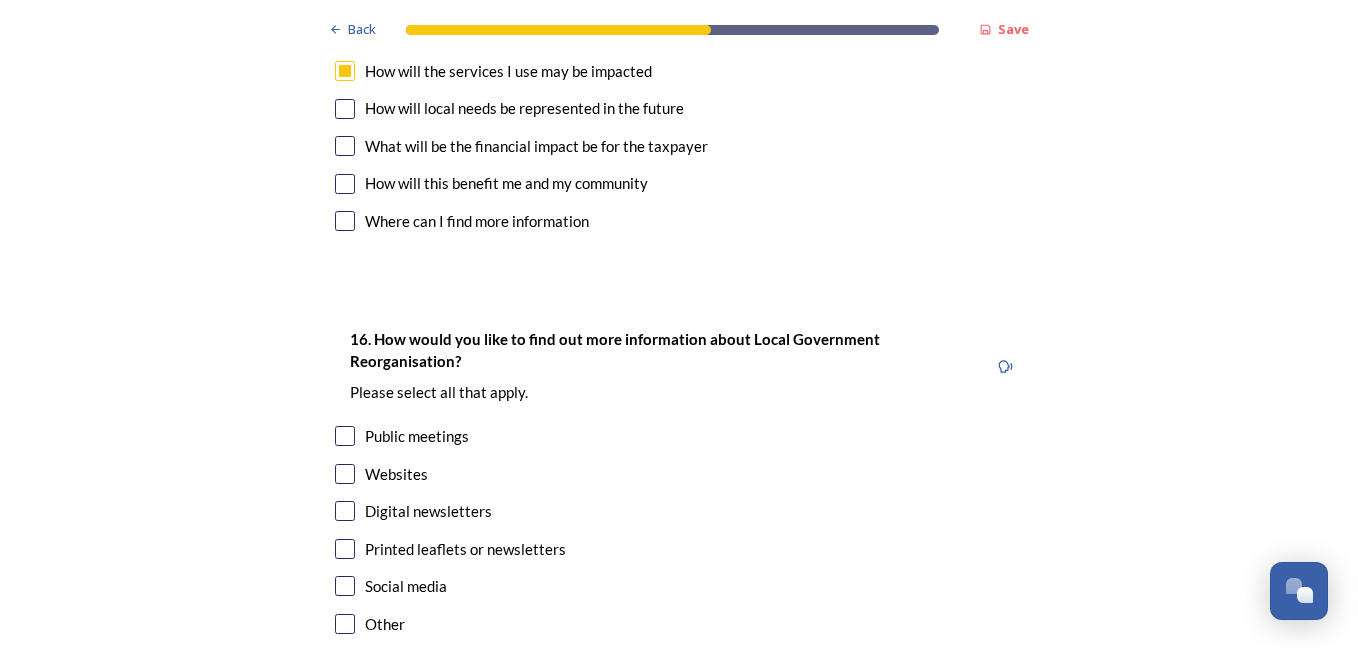 click at bounding box center (345, 436) 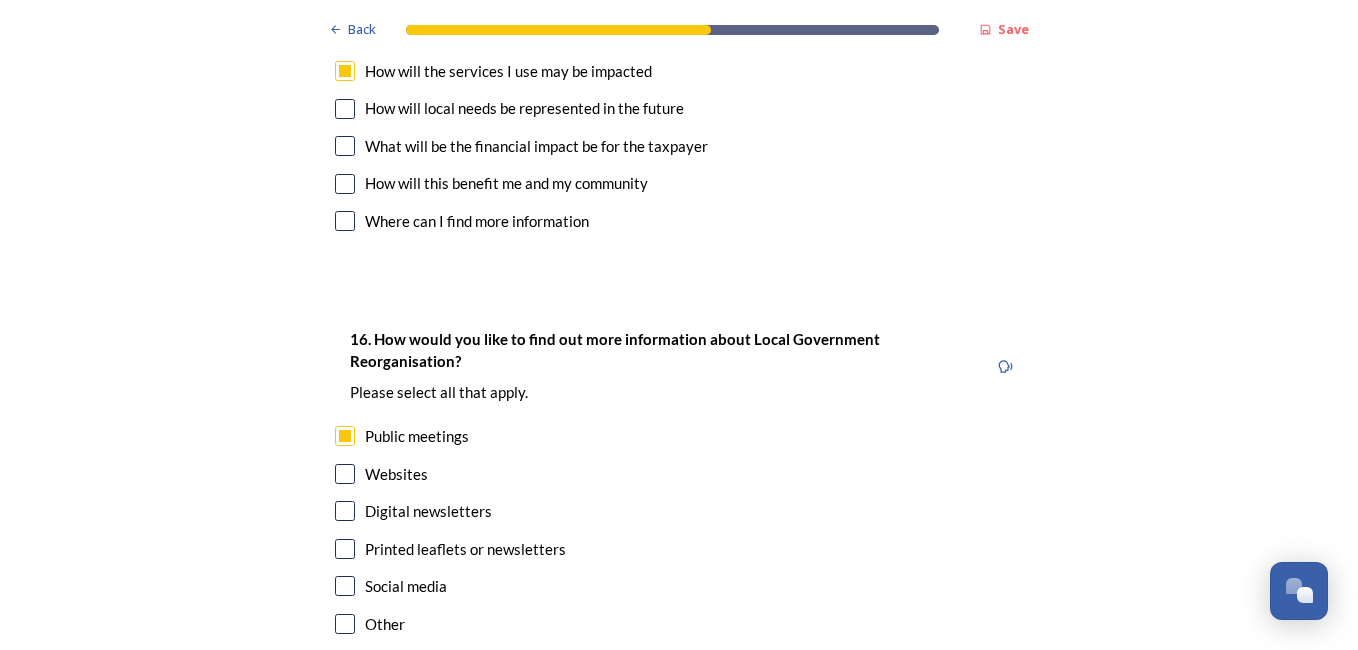 click at bounding box center (345, 474) 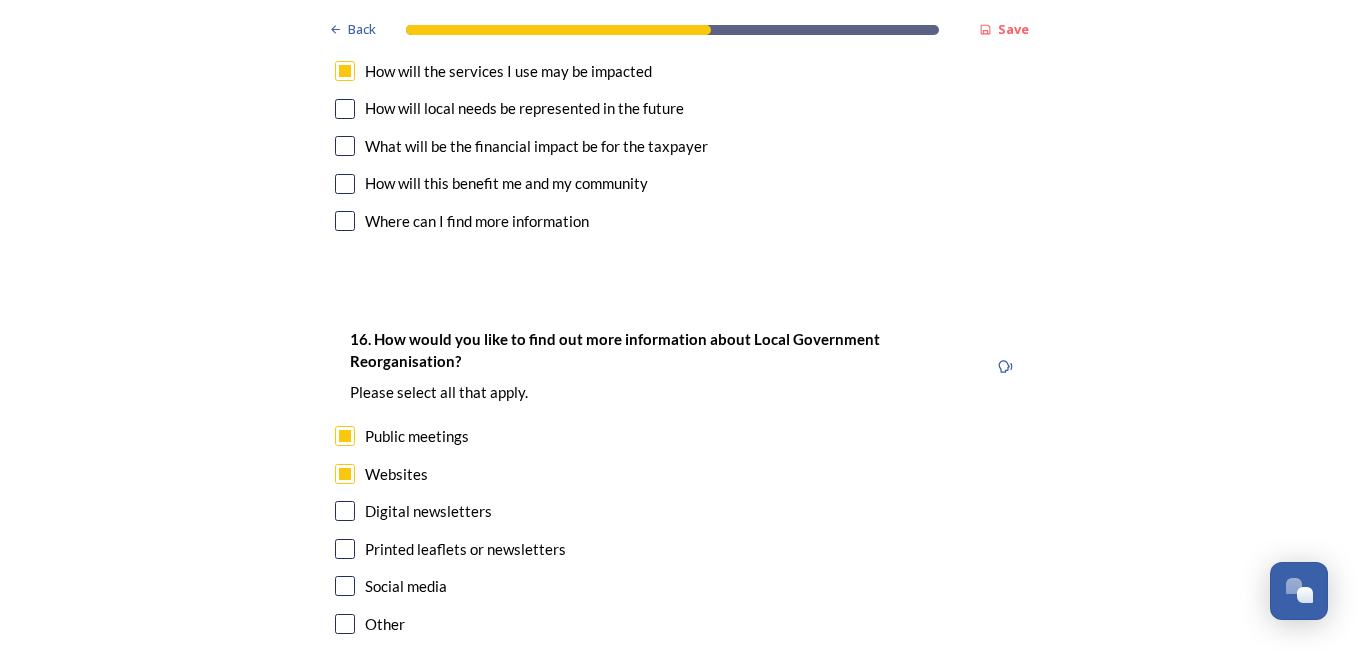 click at bounding box center (345, 549) 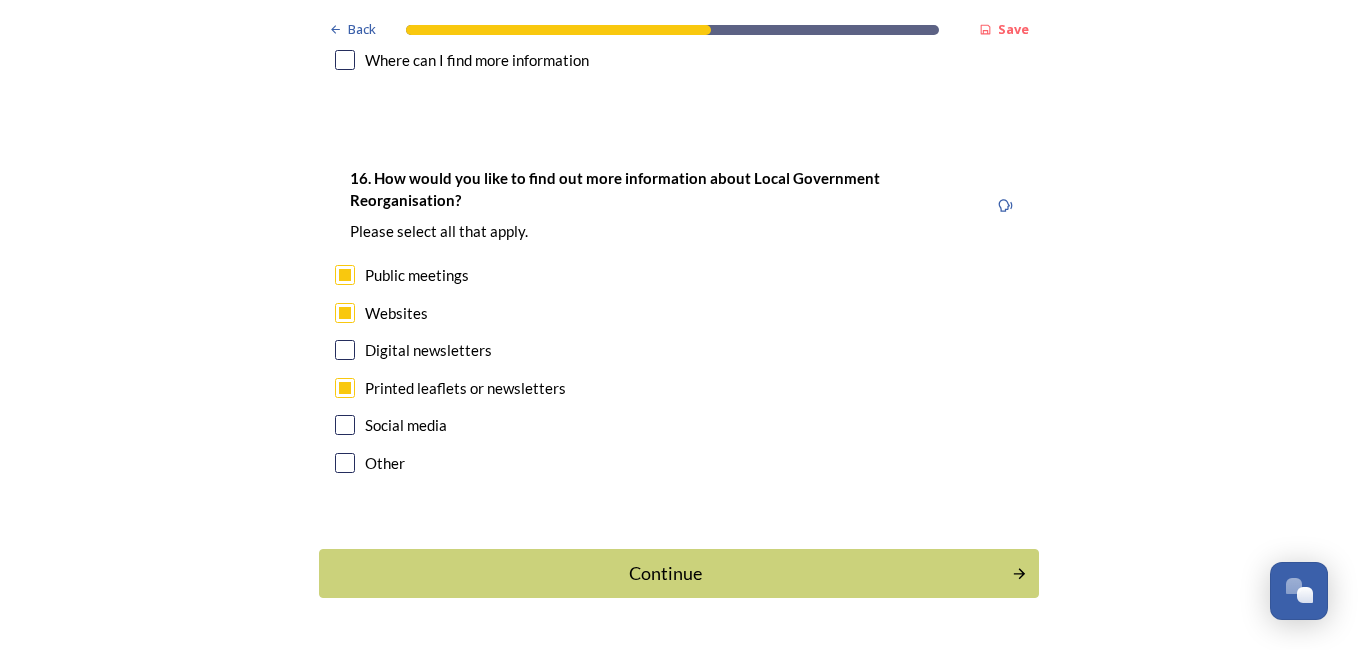 scroll, scrollTop: 5966, scrollLeft: 0, axis: vertical 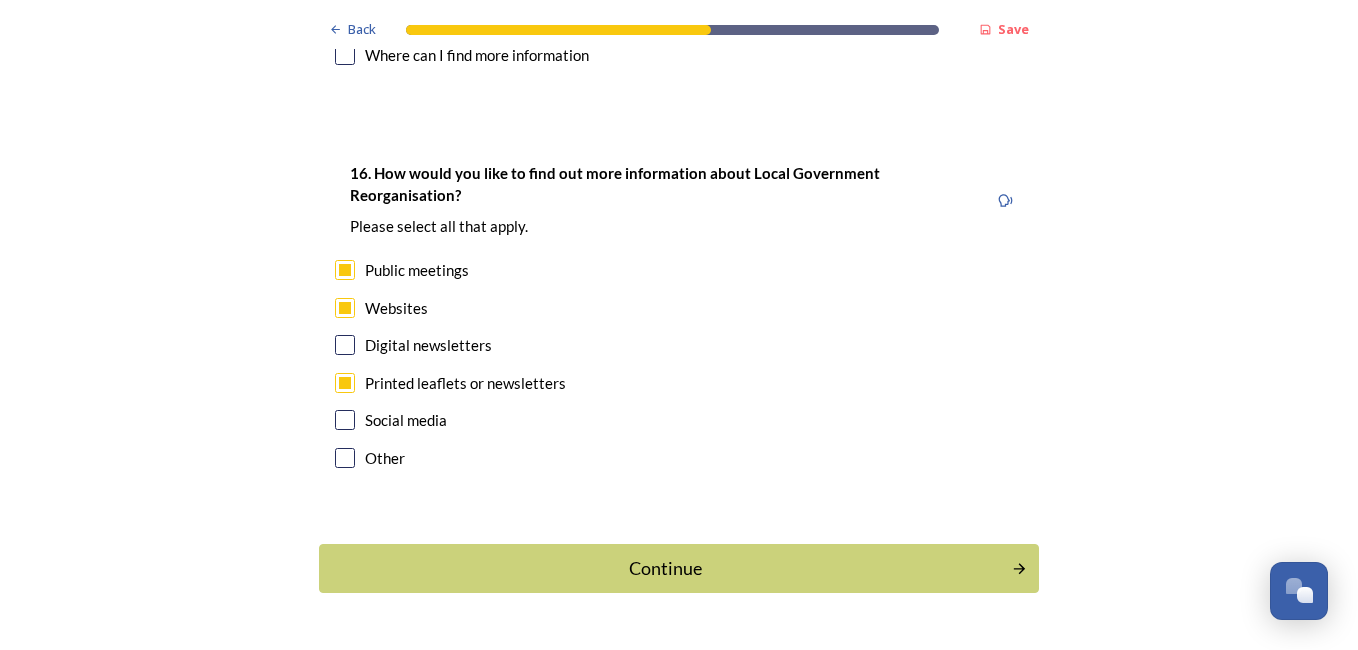 click on "Continue" at bounding box center (665, 568) 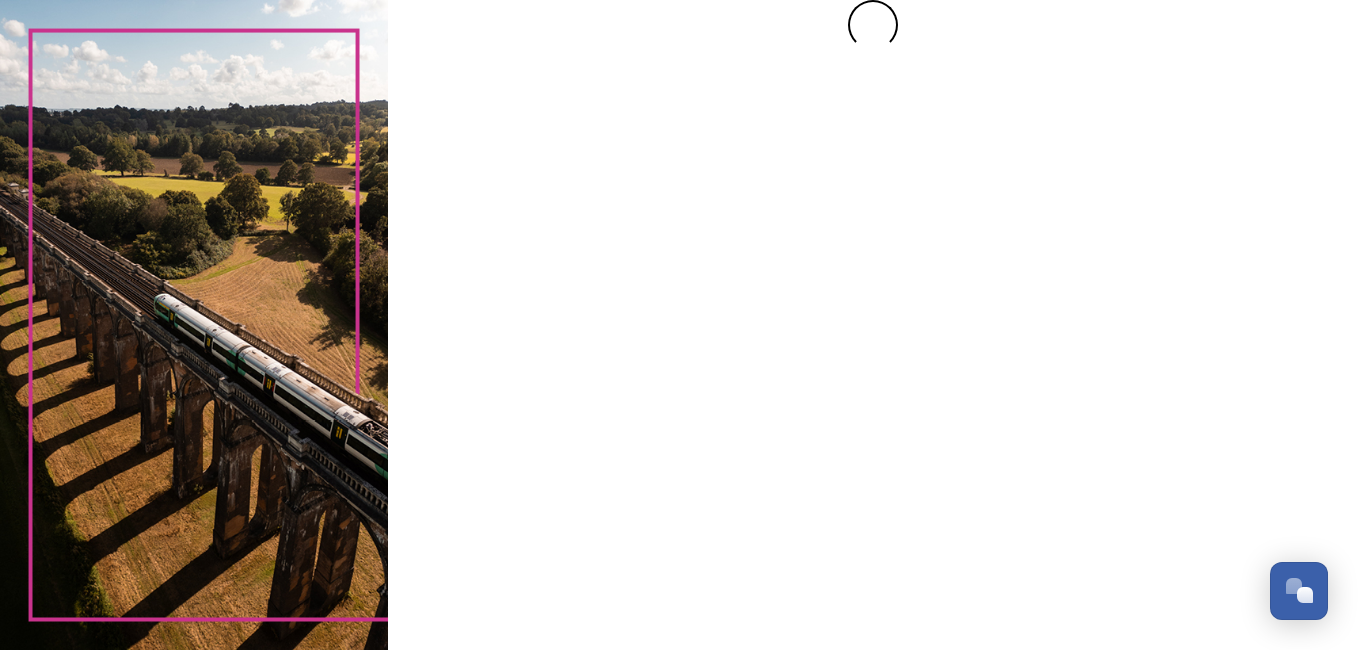 scroll, scrollTop: 0, scrollLeft: 0, axis: both 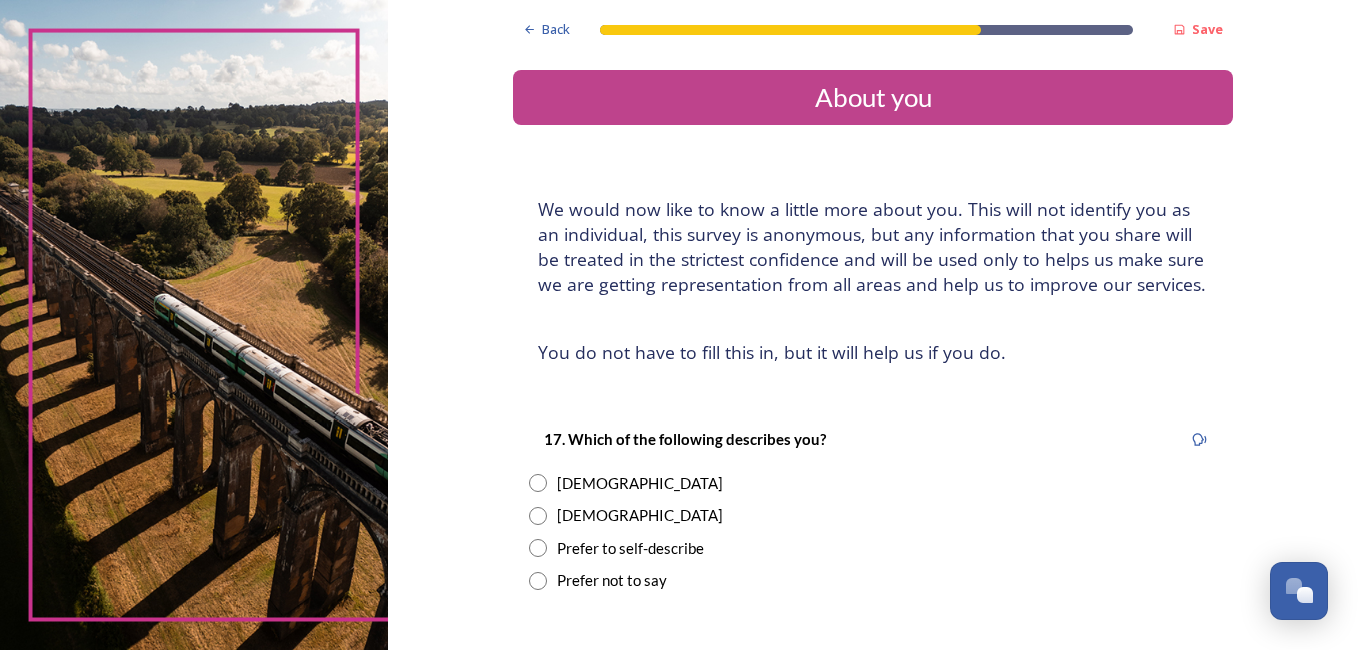 click at bounding box center (538, 483) 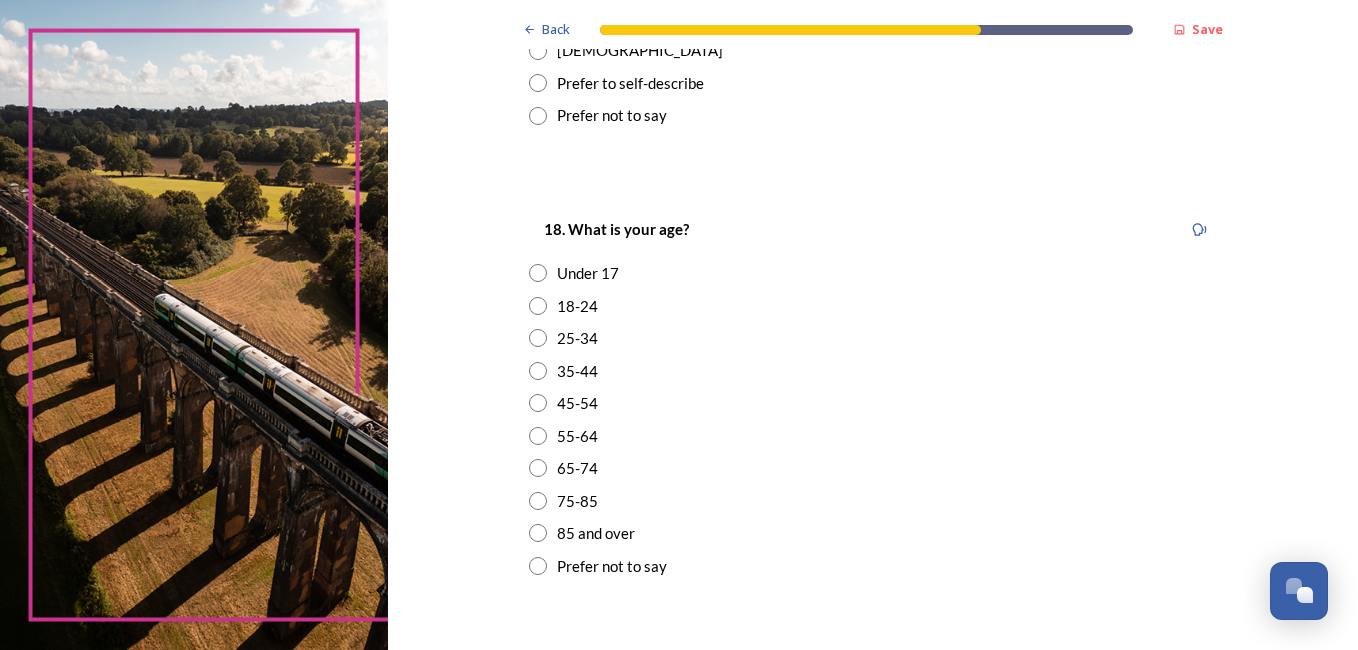 scroll, scrollTop: 500, scrollLeft: 0, axis: vertical 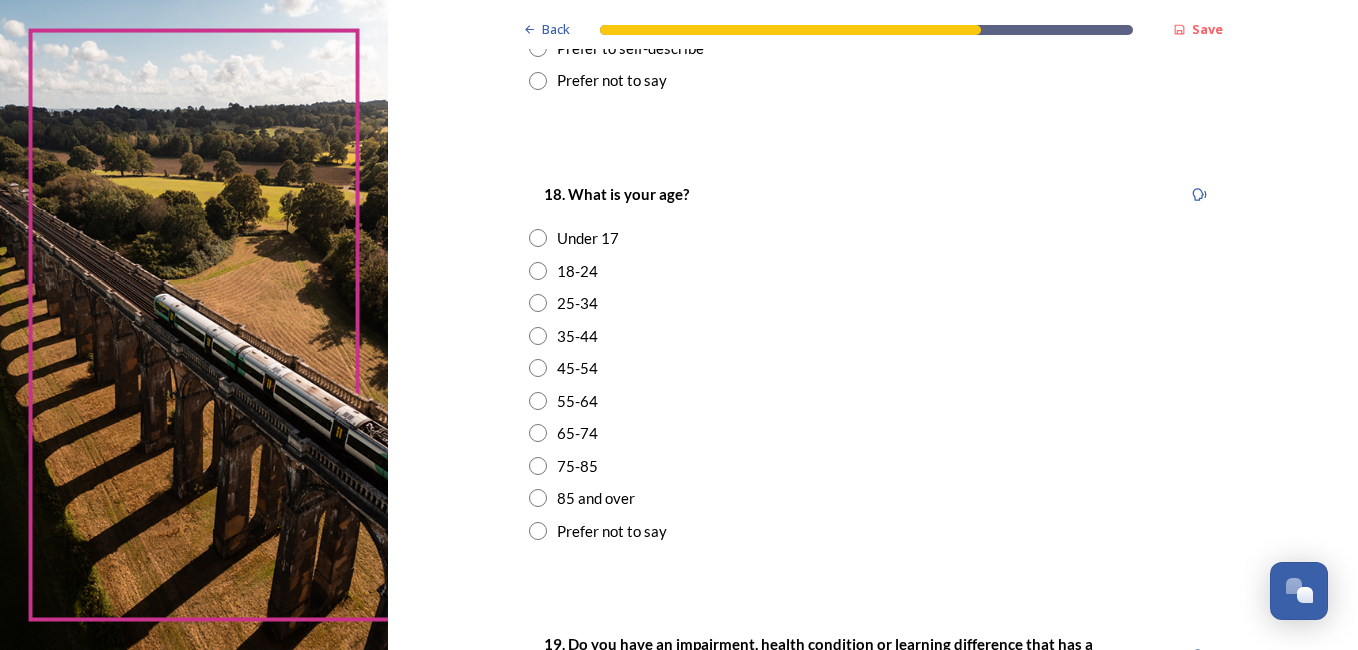 click at bounding box center [538, 401] 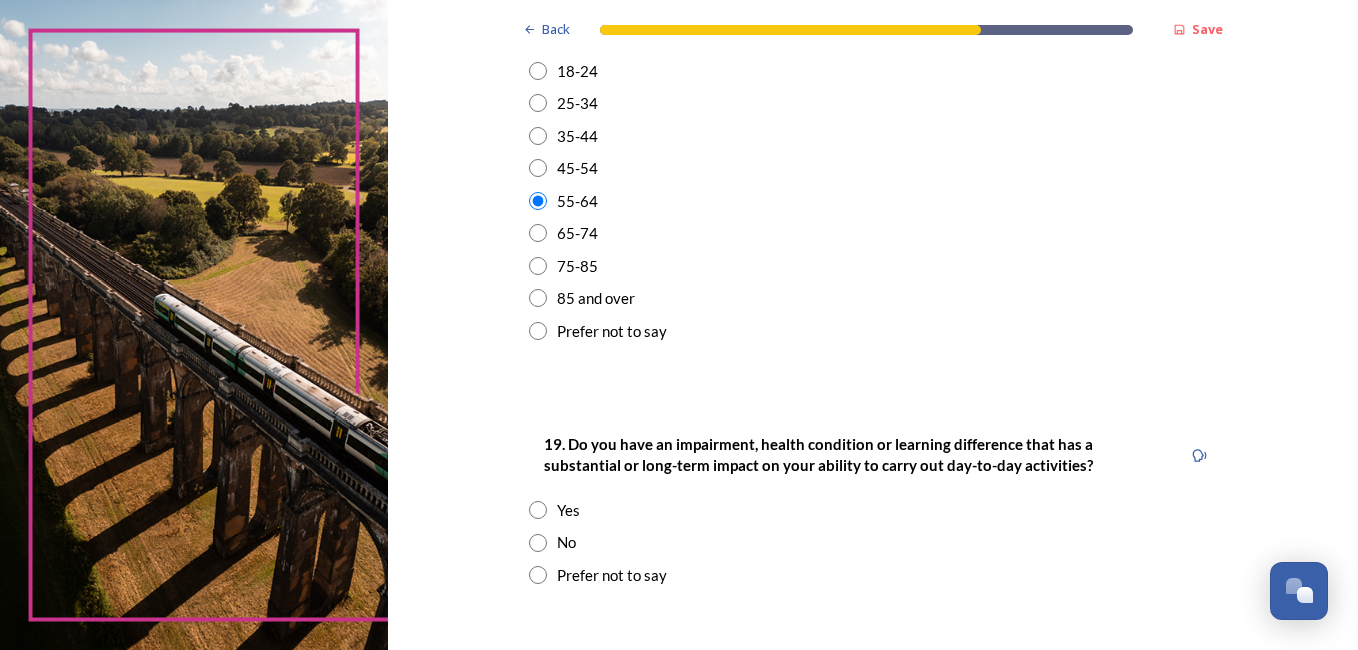 scroll, scrollTop: 800, scrollLeft: 0, axis: vertical 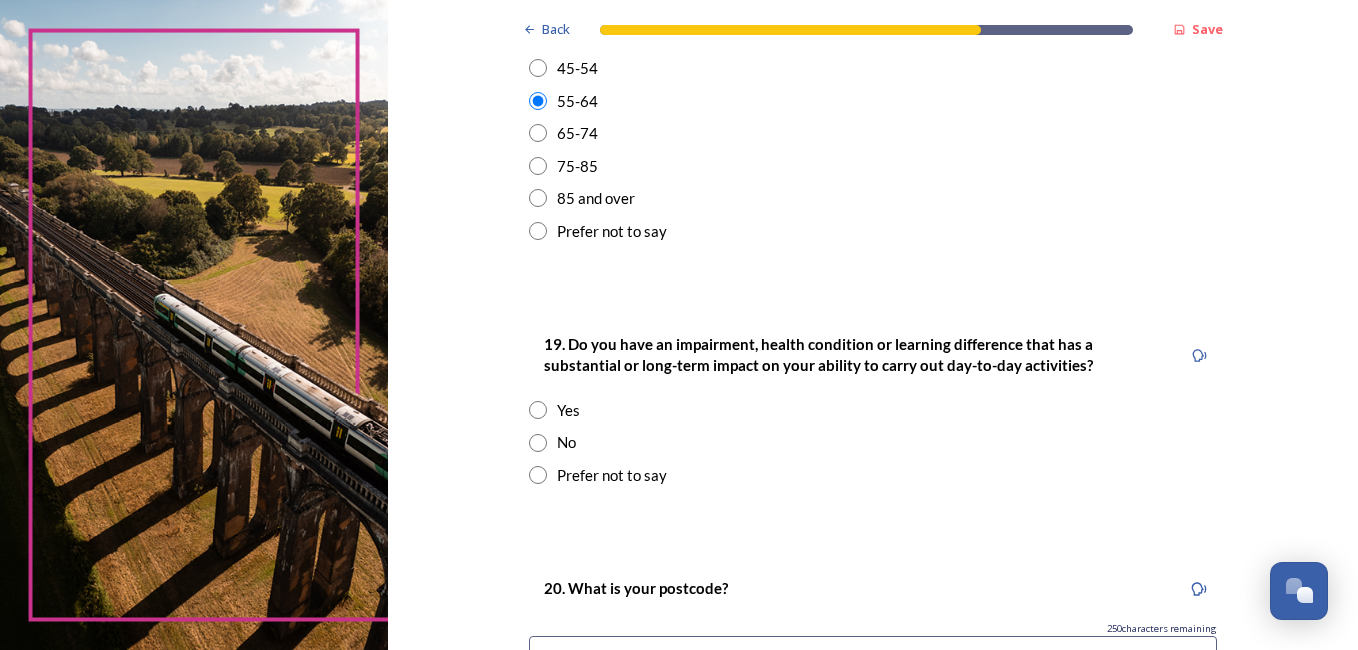 click at bounding box center [538, 443] 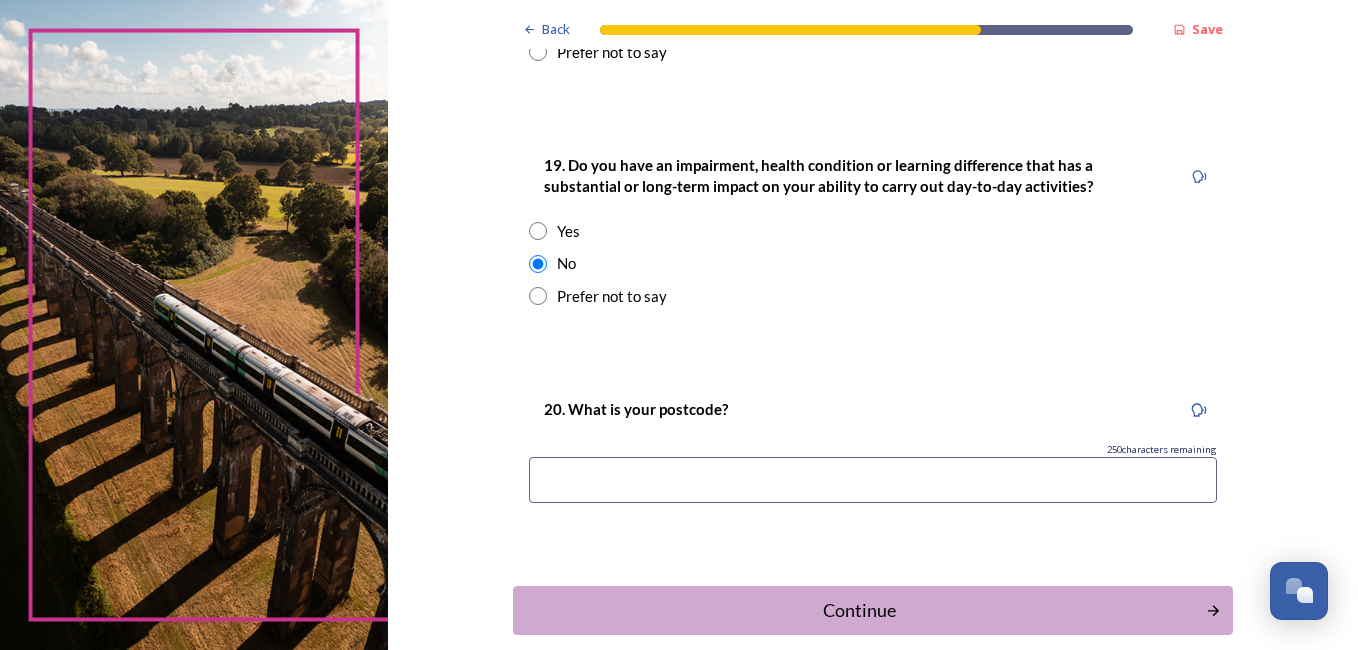 scroll, scrollTop: 1000, scrollLeft: 0, axis: vertical 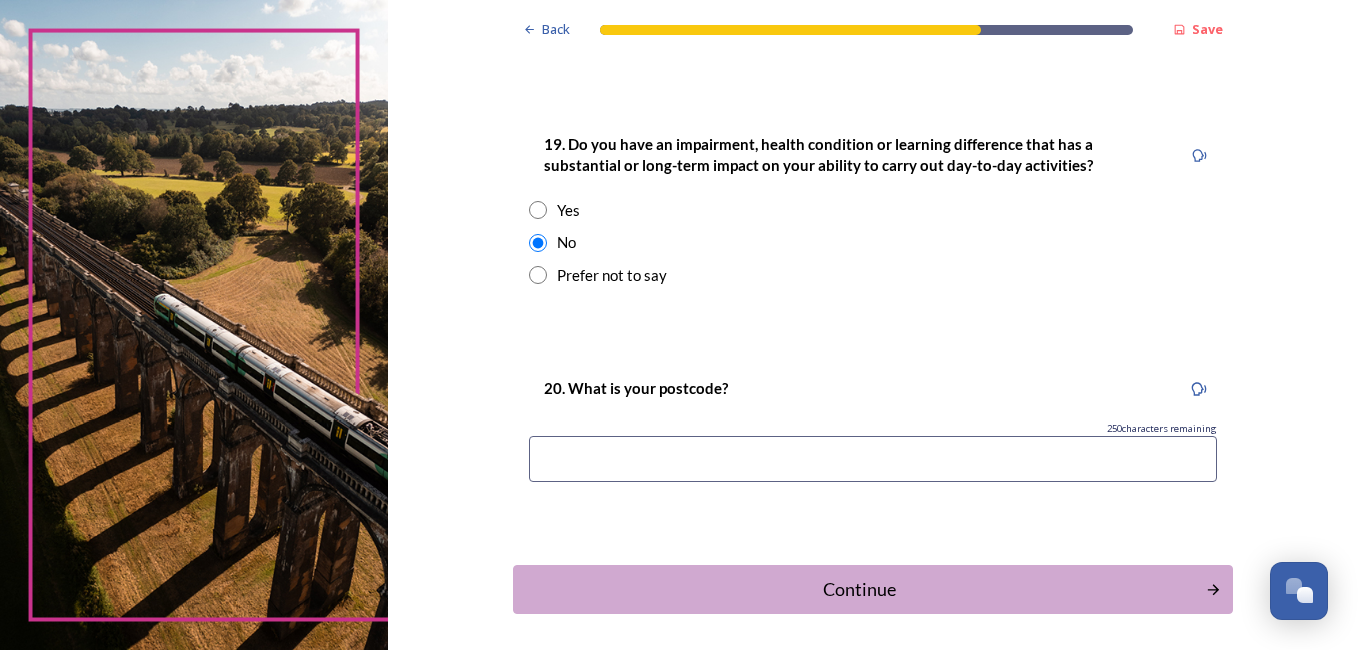 click at bounding box center (873, 459) 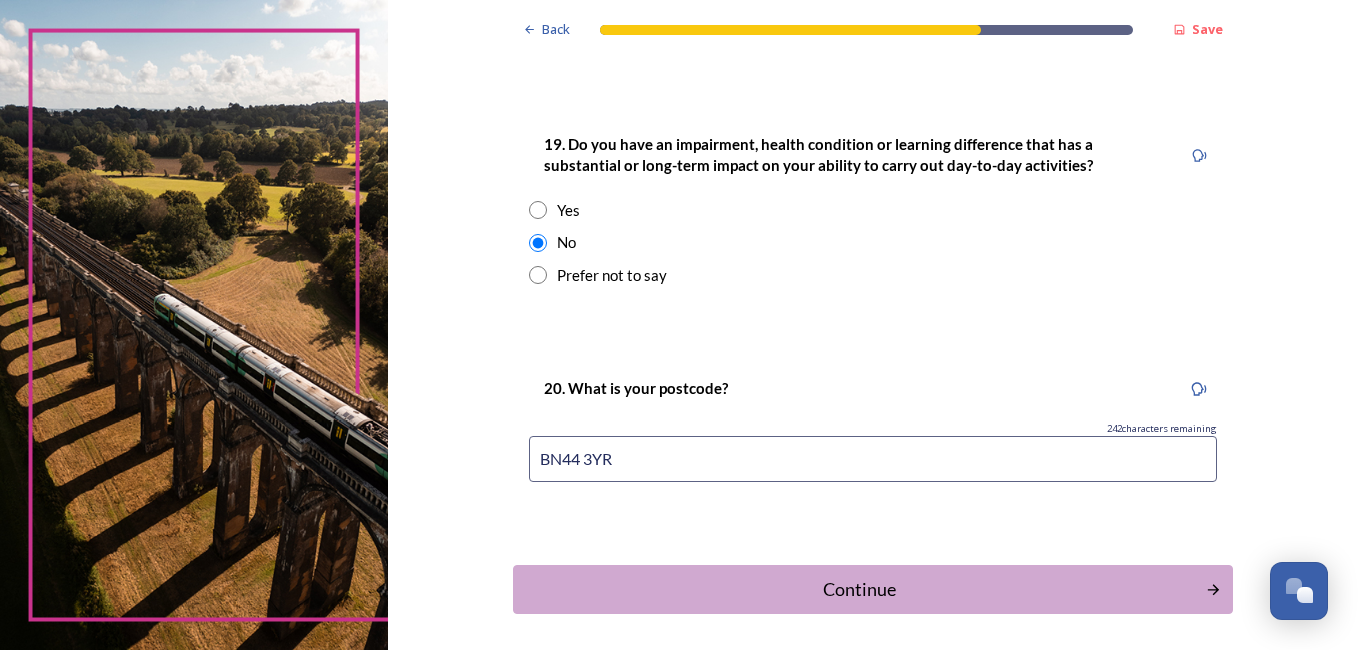 type on "BN44 3YR" 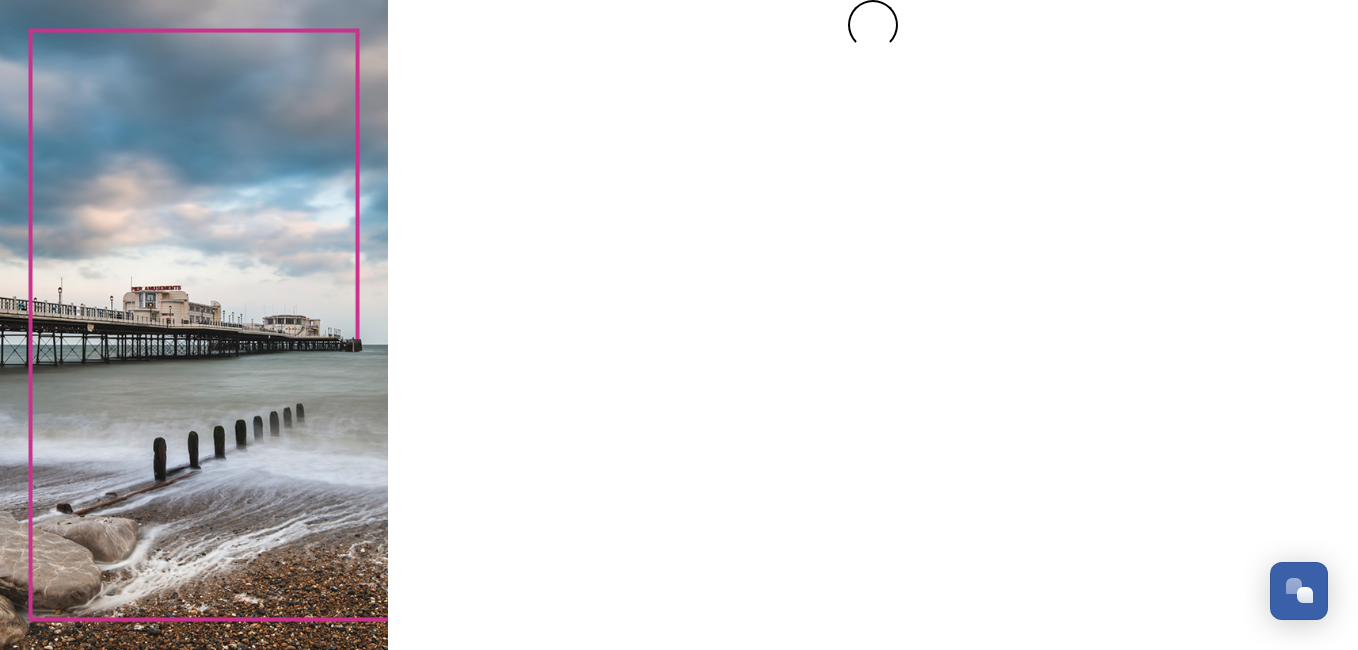 scroll, scrollTop: 0, scrollLeft: 0, axis: both 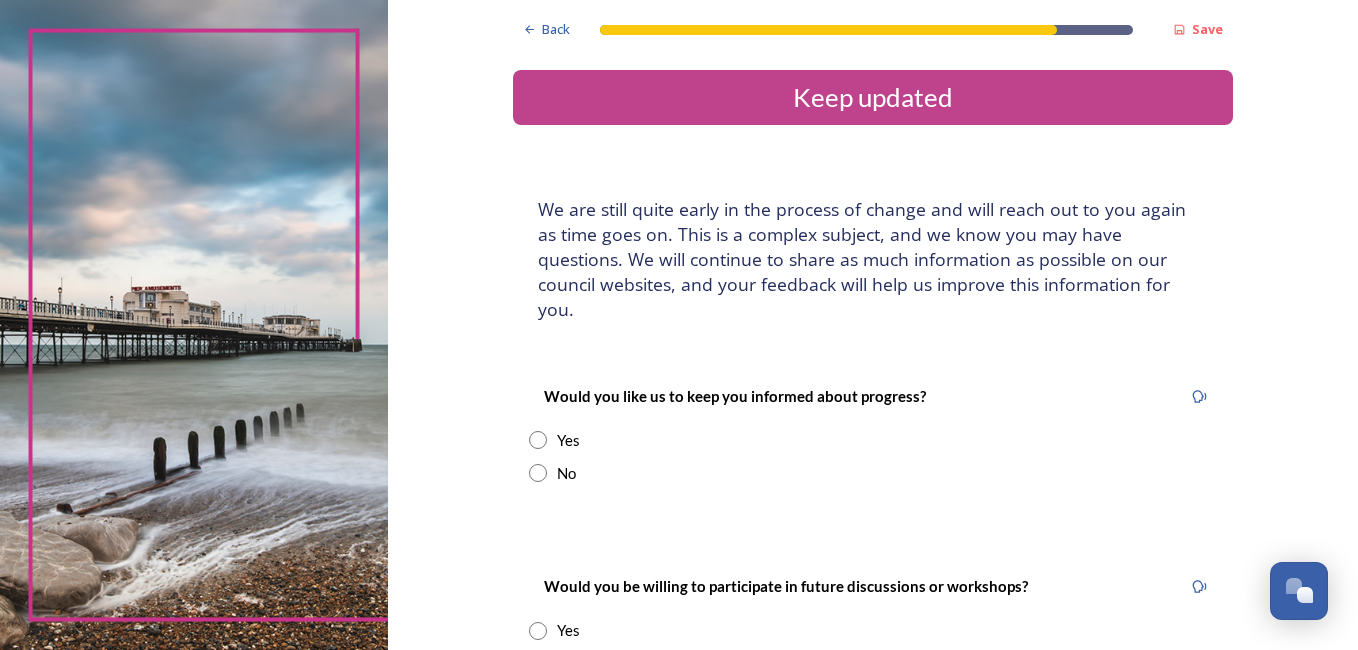 click on "Yes" at bounding box center [568, 440] 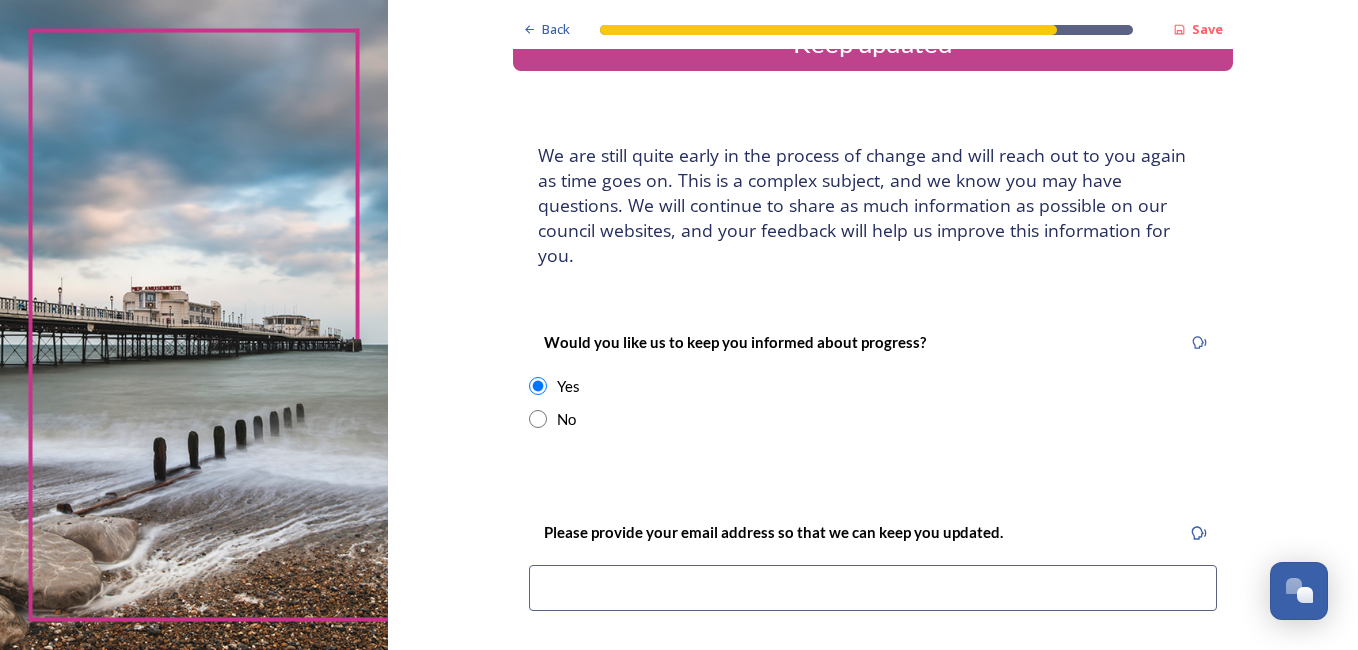 scroll, scrollTop: 100, scrollLeft: 0, axis: vertical 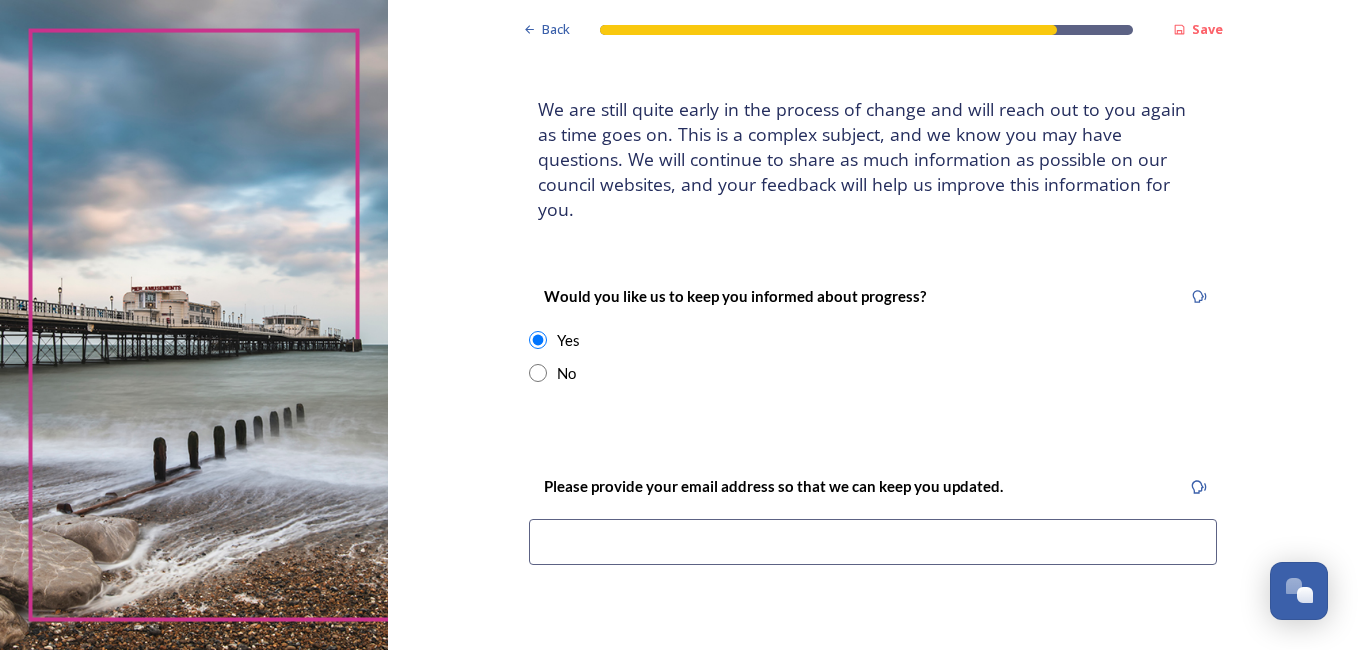 click at bounding box center [873, 542] 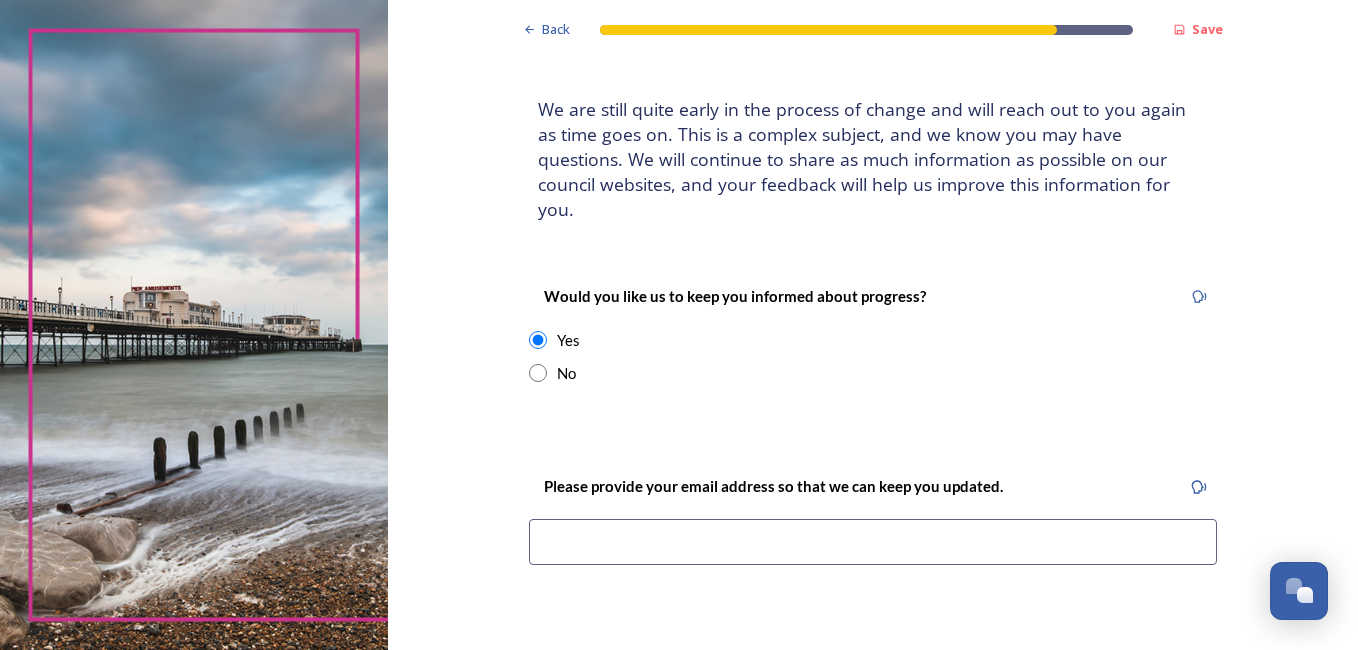 type on "Jnorcross1@sky.com" 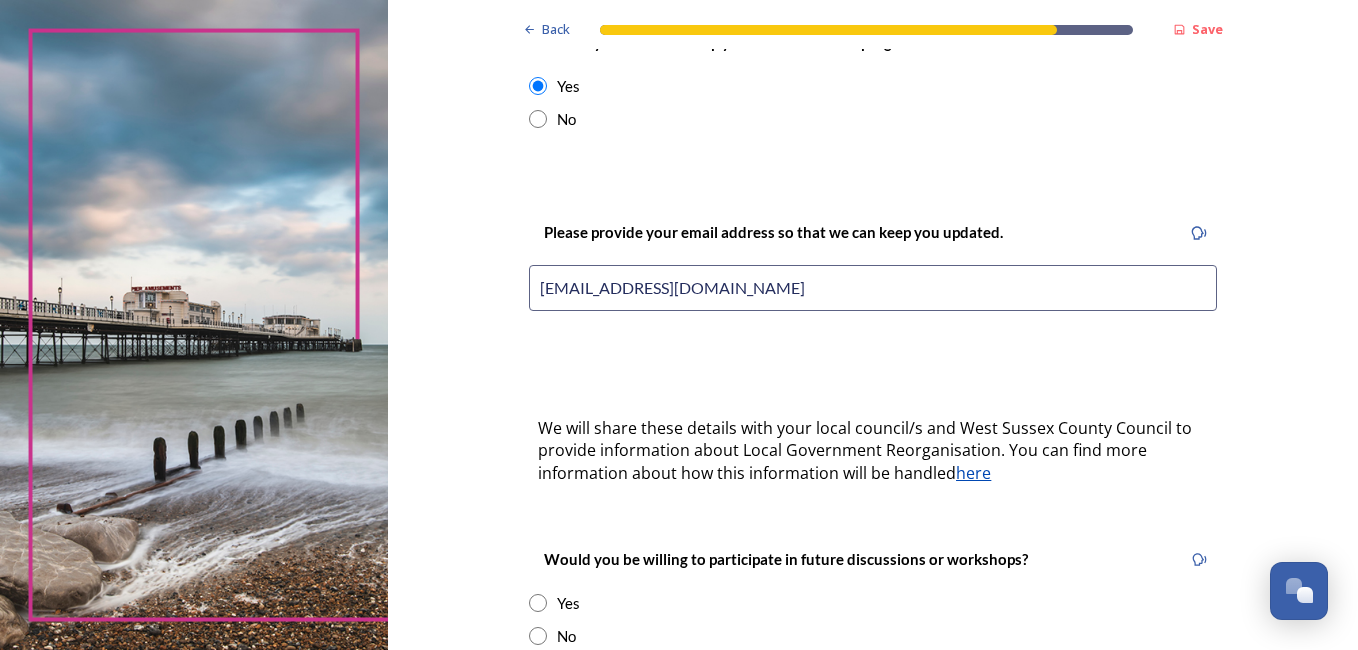 scroll, scrollTop: 400, scrollLeft: 0, axis: vertical 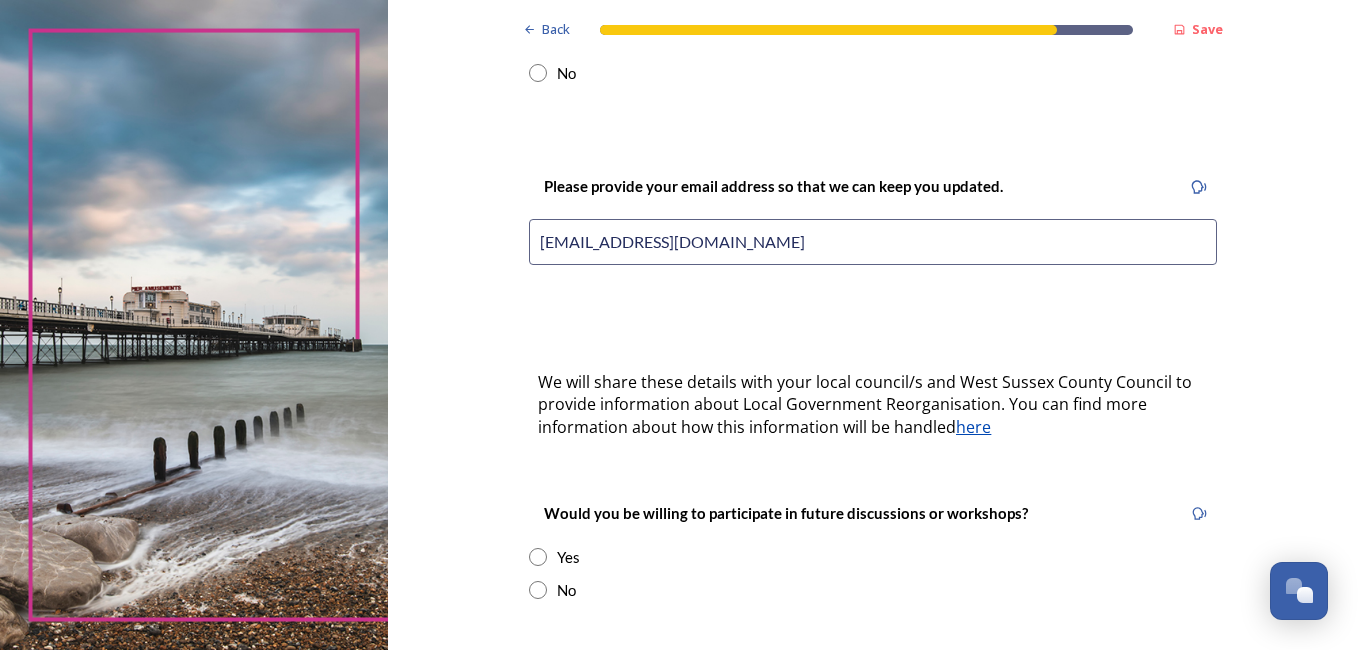 click on "Yes" at bounding box center (873, 557) 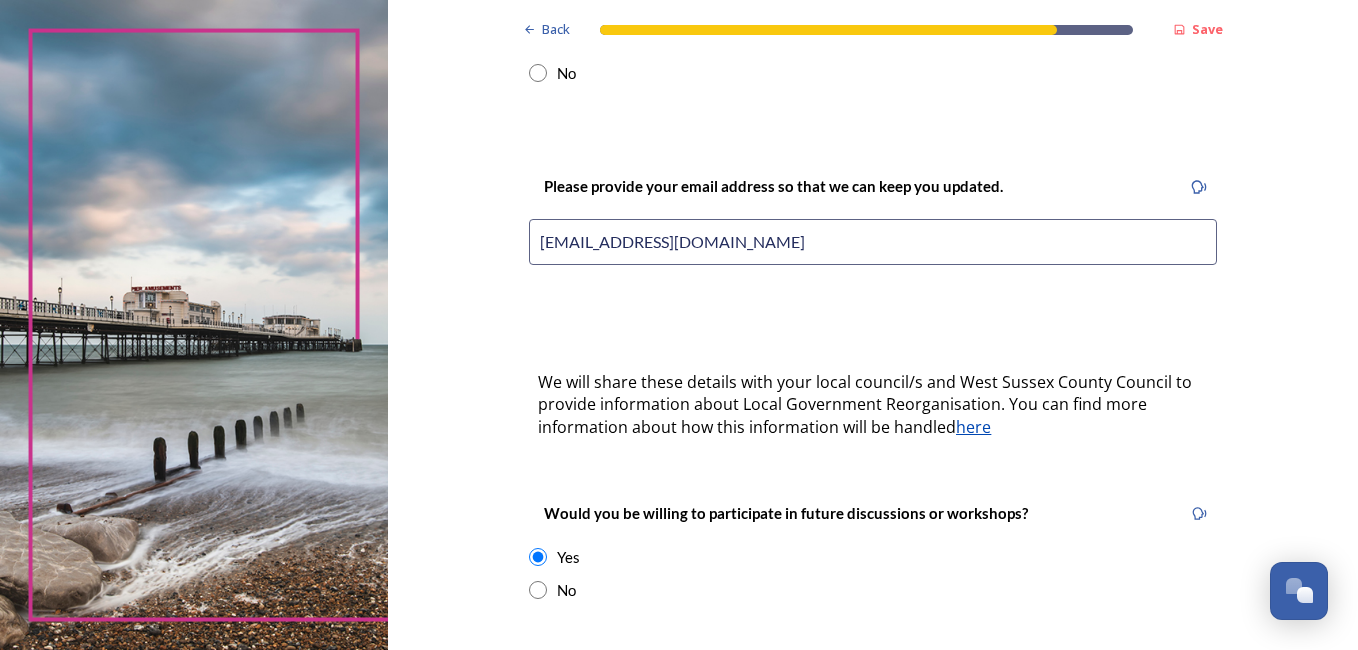 scroll, scrollTop: 600, scrollLeft: 0, axis: vertical 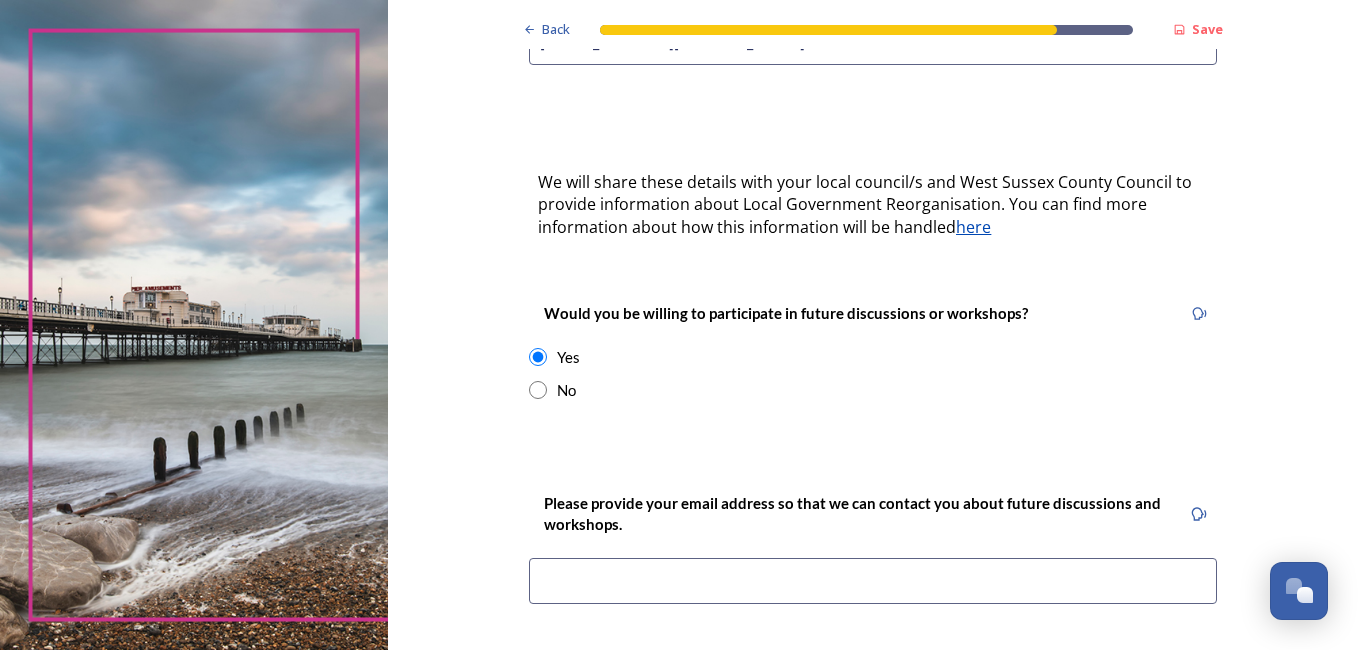 click at bounding box center (873, 581) 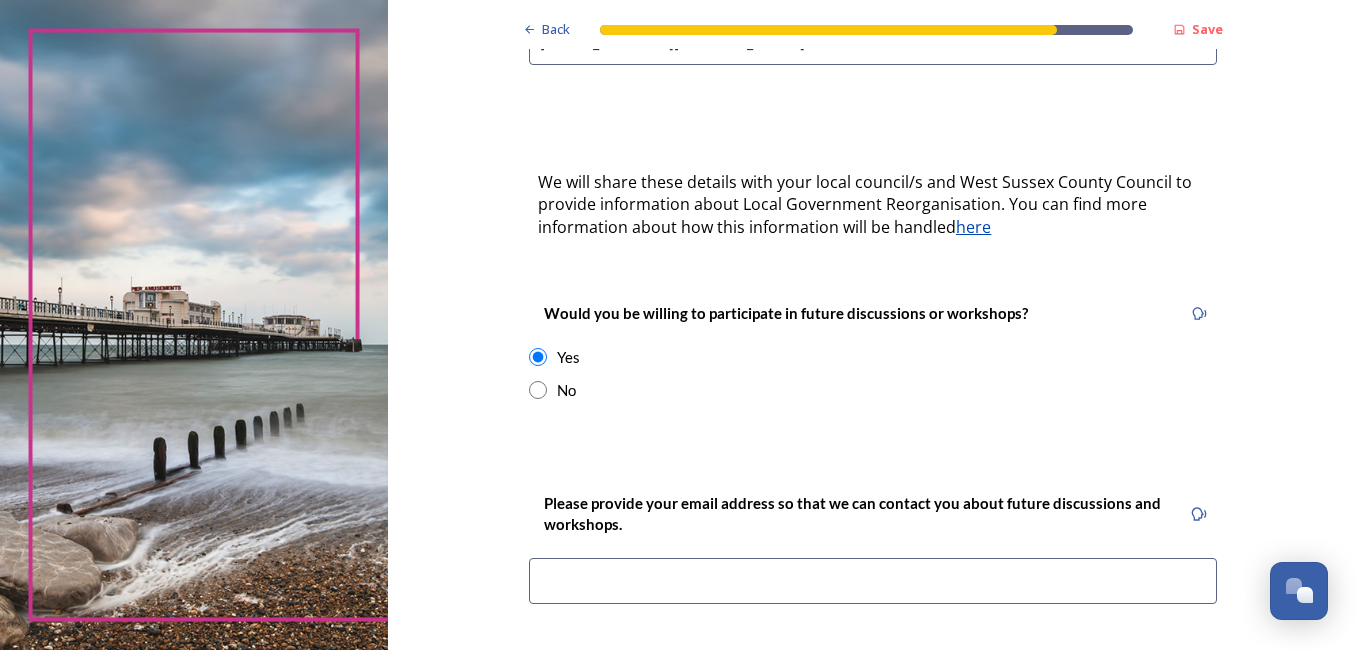 type on "Jnorcross1@sky.com" 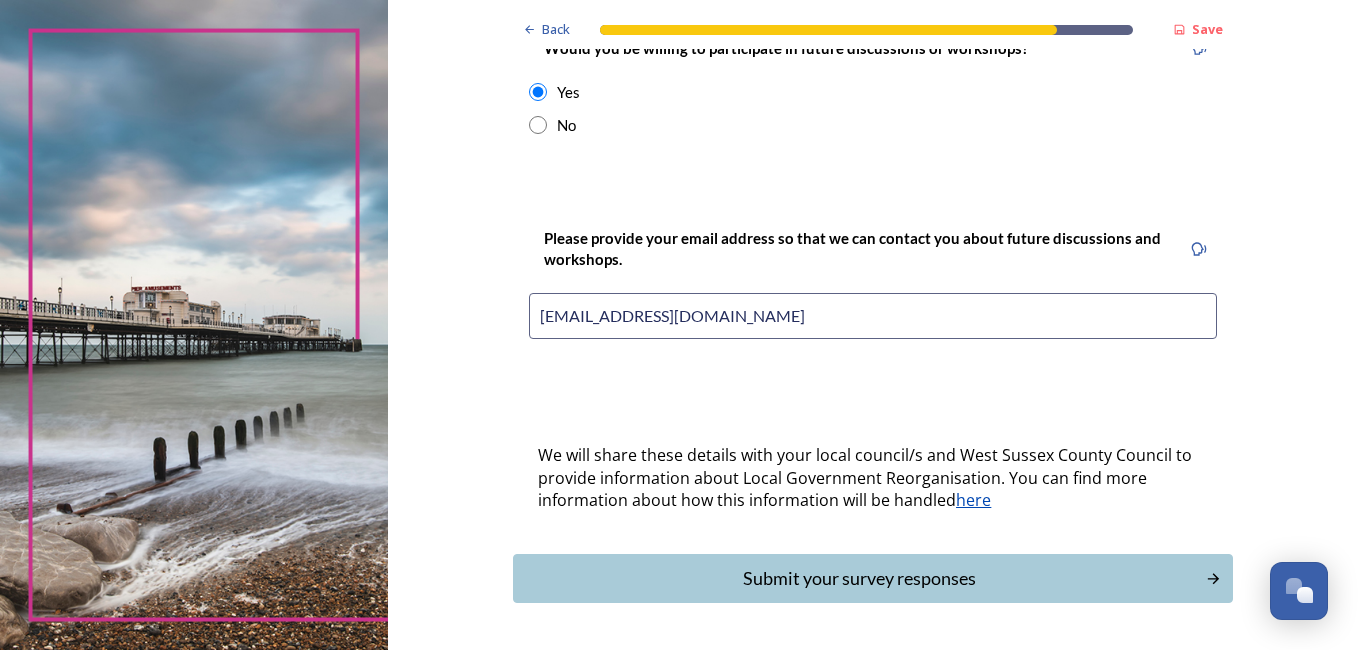 scroll, scrollTop: 900, scrollLeft: 0, axis: vertical 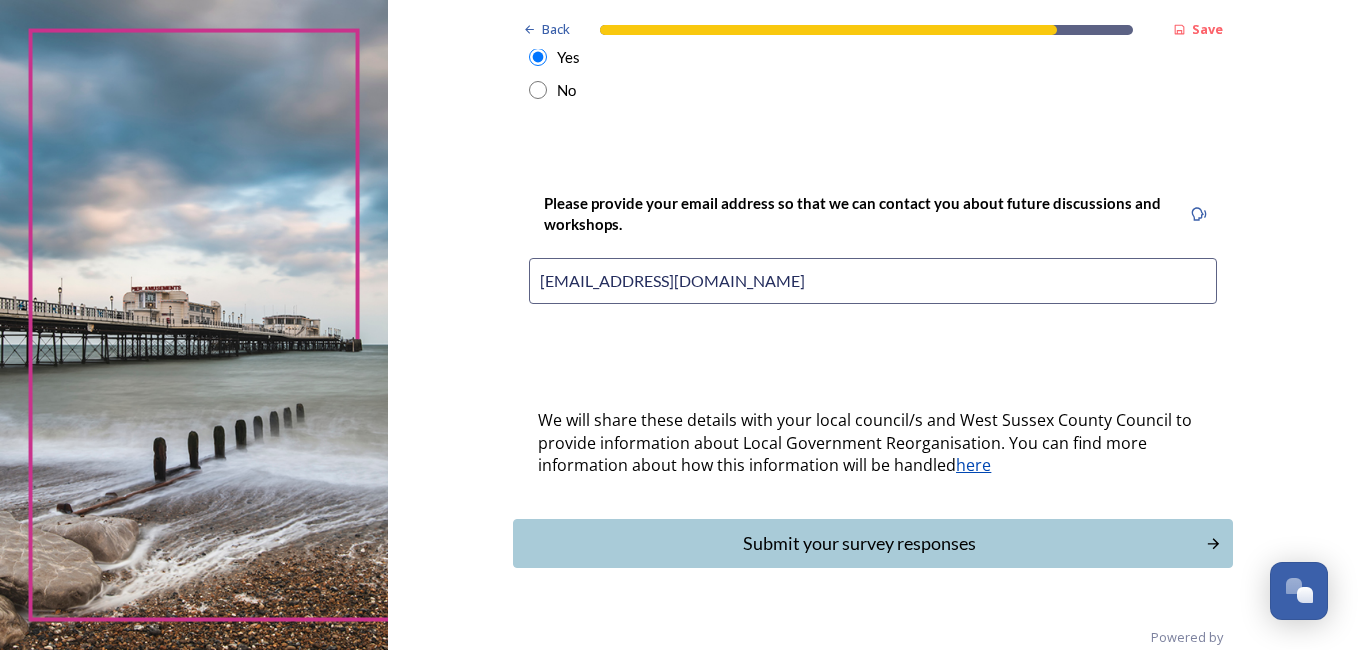 click on "Submit your survey responses" at bounding box center (859, 543) 